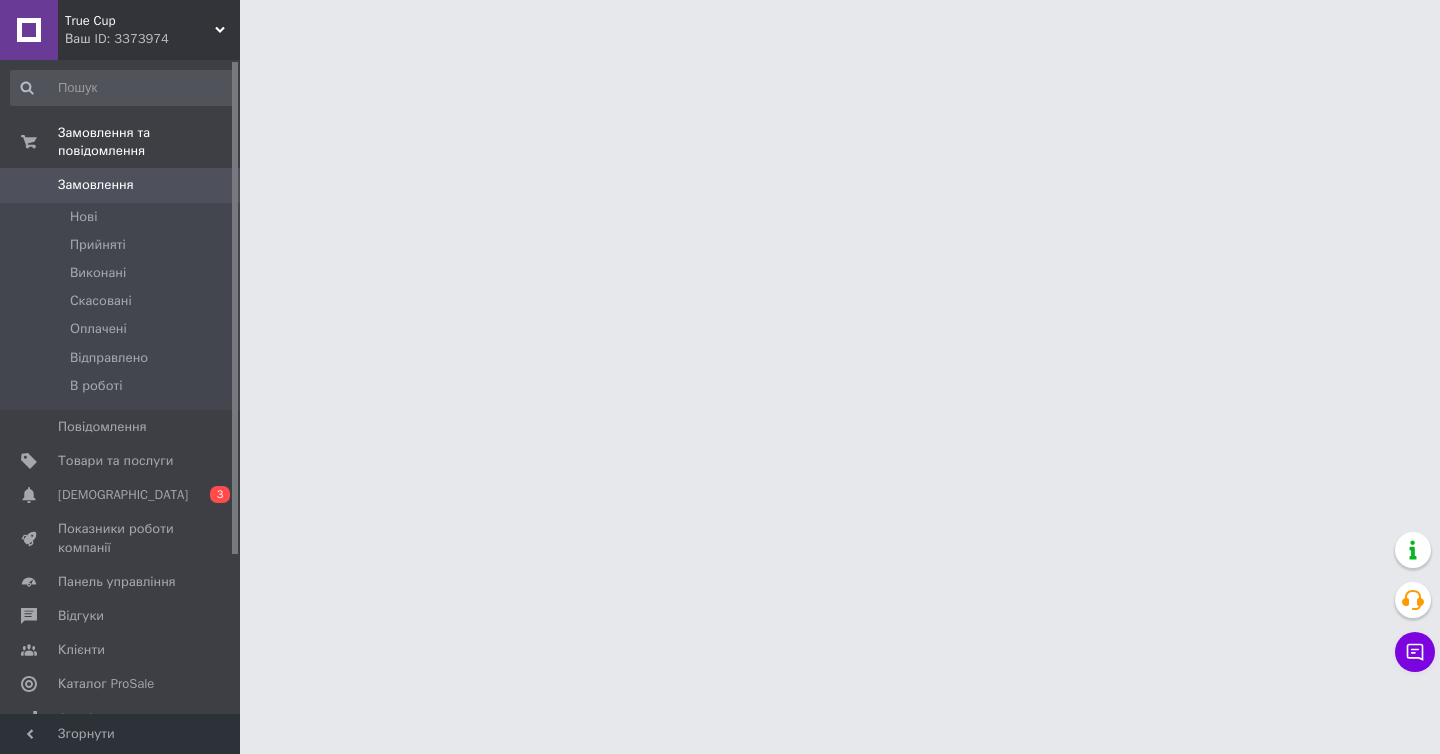 scroll, scrollTop: 0, scrollLeft: 0, axis: both 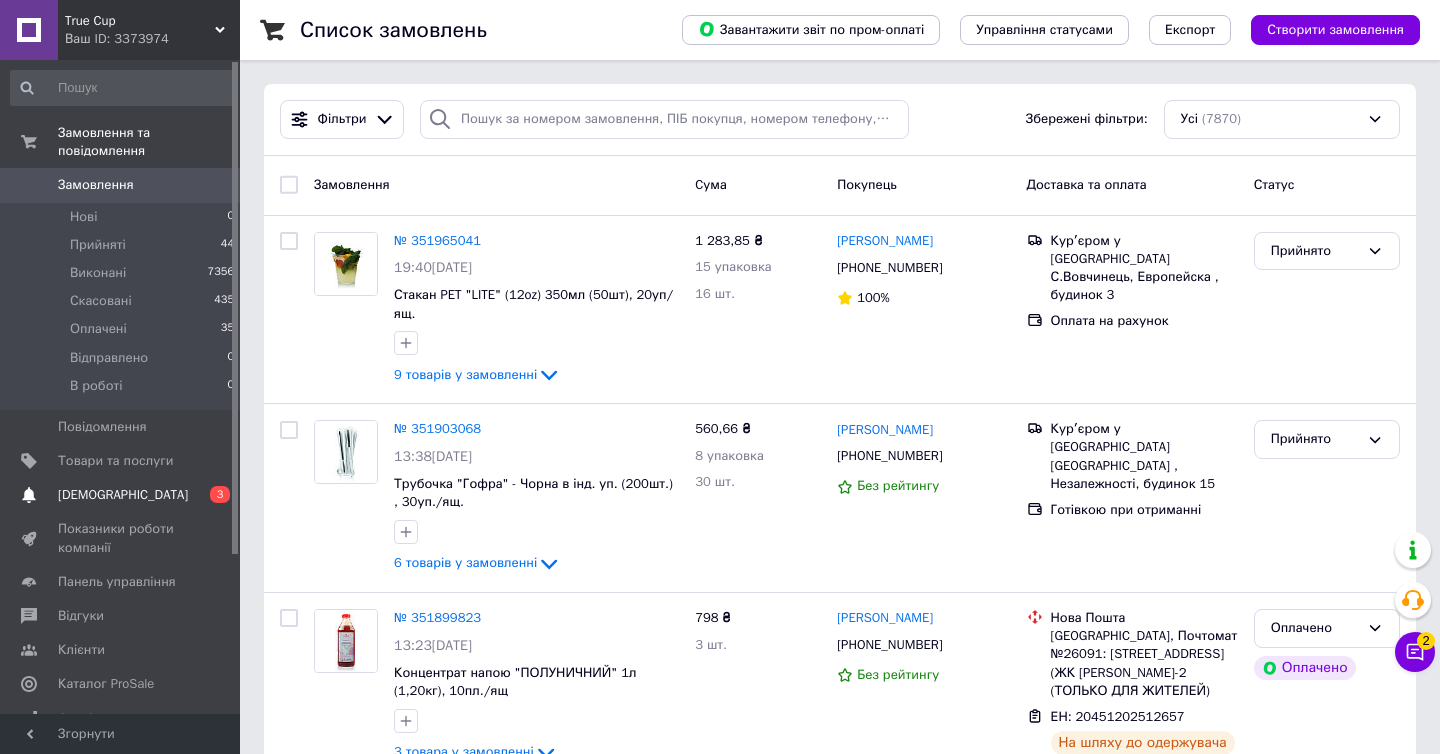 click on "[DEMOGRAPHIC_DATA]" at bounding box center [123, 495] 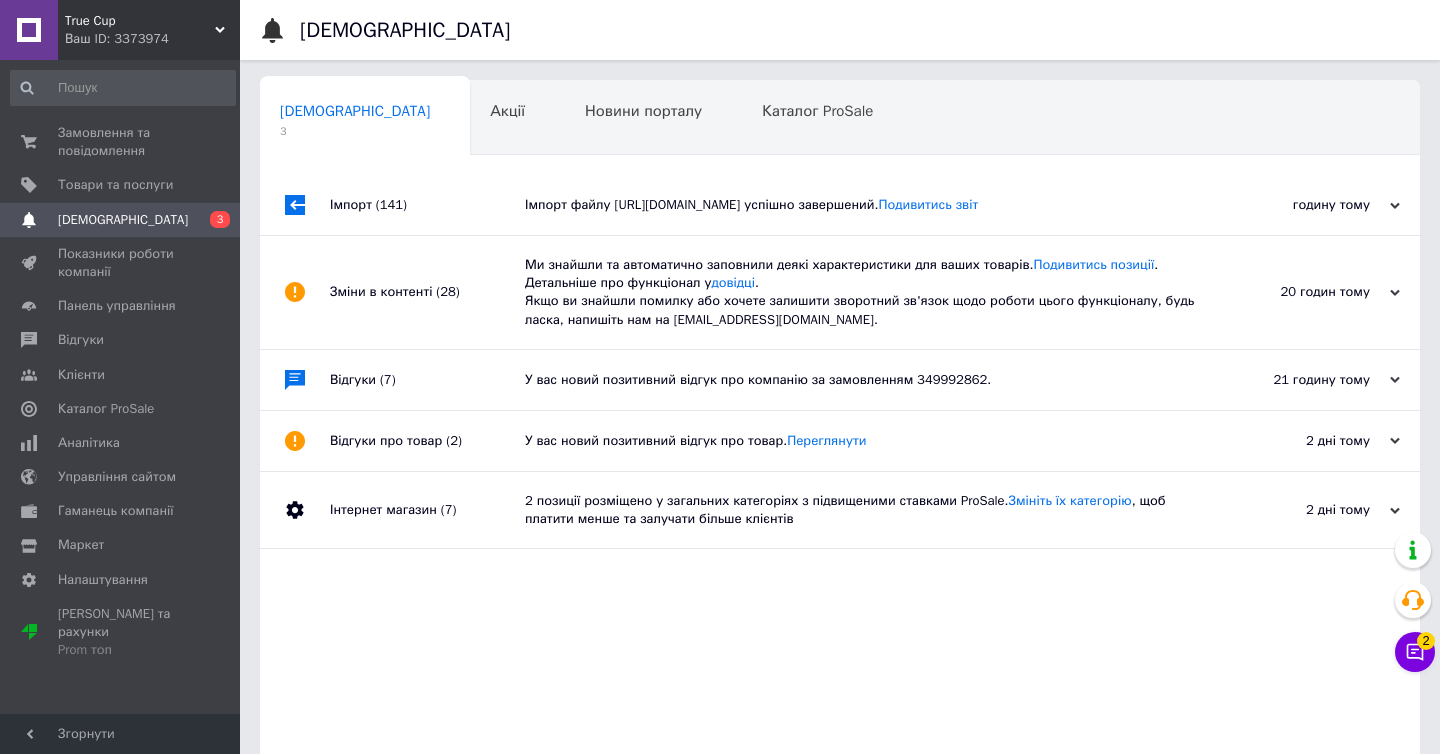 click on "Імпорт файлу [URL][DOMAIN_NAME] успішно завершений.  Подивитись звіт" at bounding box center [862, 205] 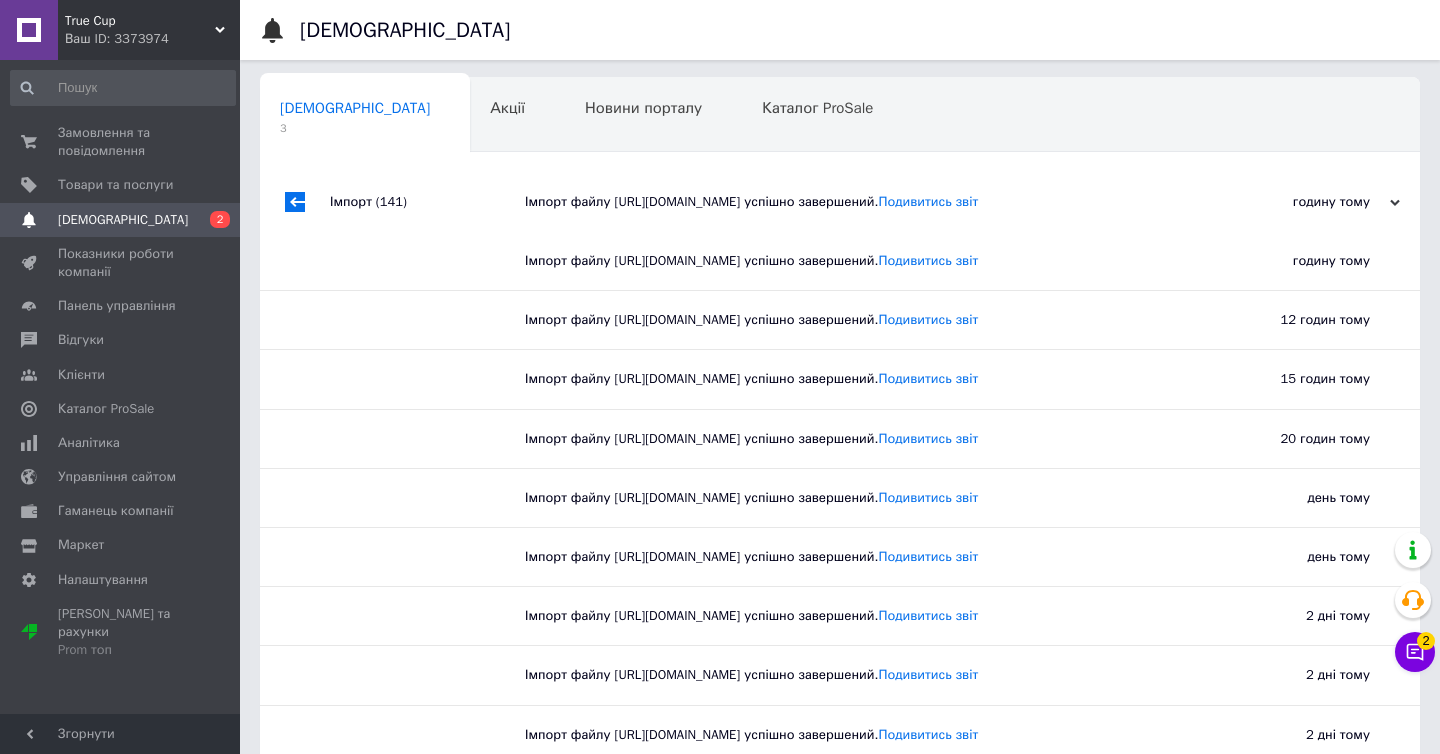 scroll, scrollTop: 0, scrollLeft: 0, axis: both 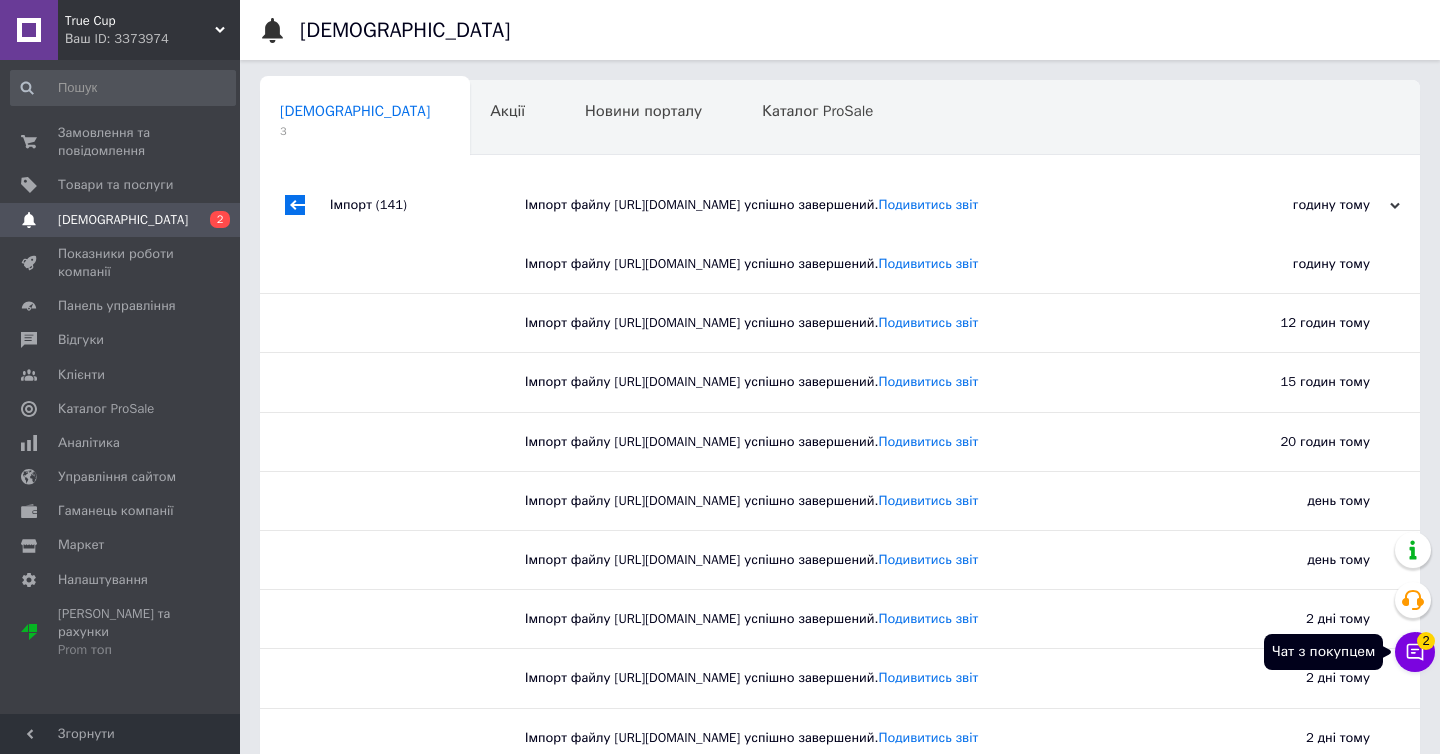 click on "Чат з покупцем 2" at bounding box center [1415, 652] 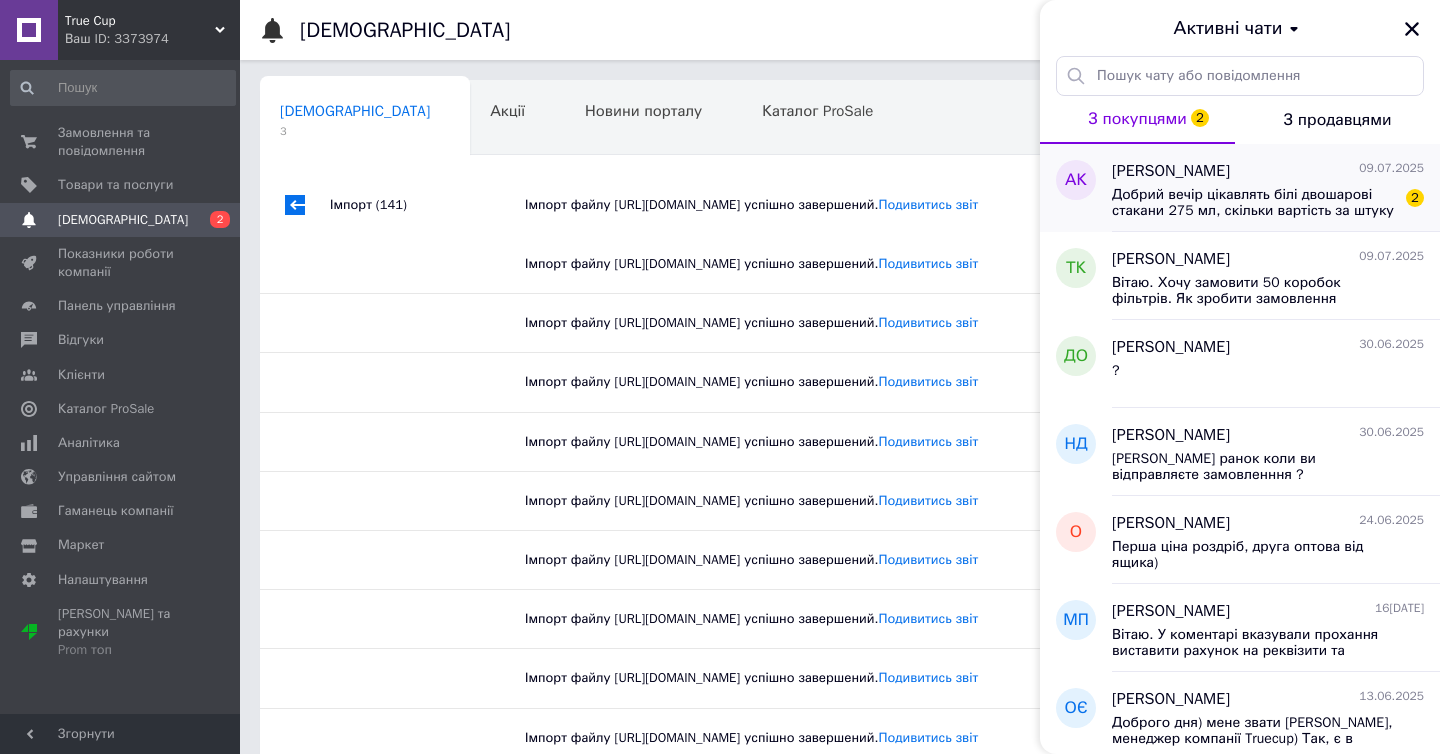 click on "Добрий вечір цікавлять білі двошарові стакани 275 мл, скільки вартість за штуку чи упаковку?" at bounding box center (1254, 203) 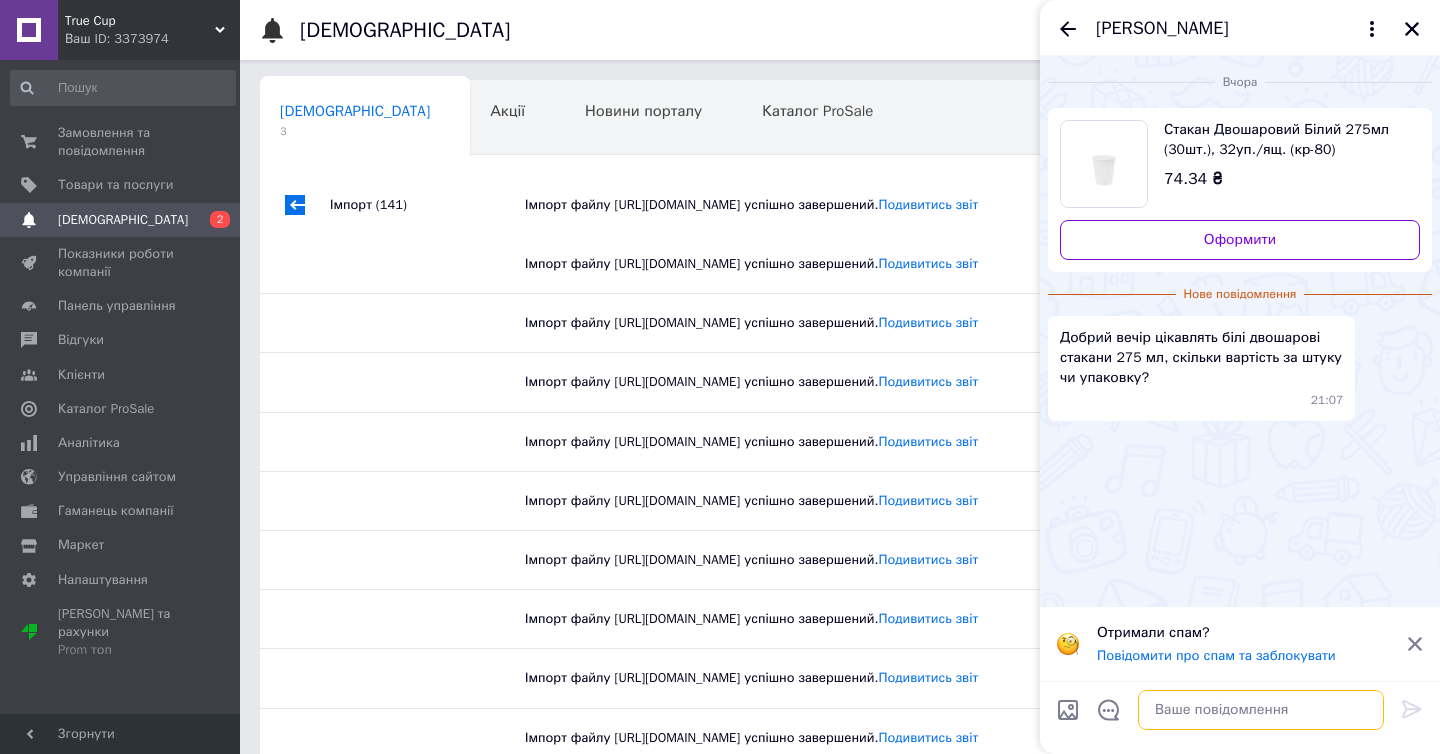 click at bounding box center (1261, 710) 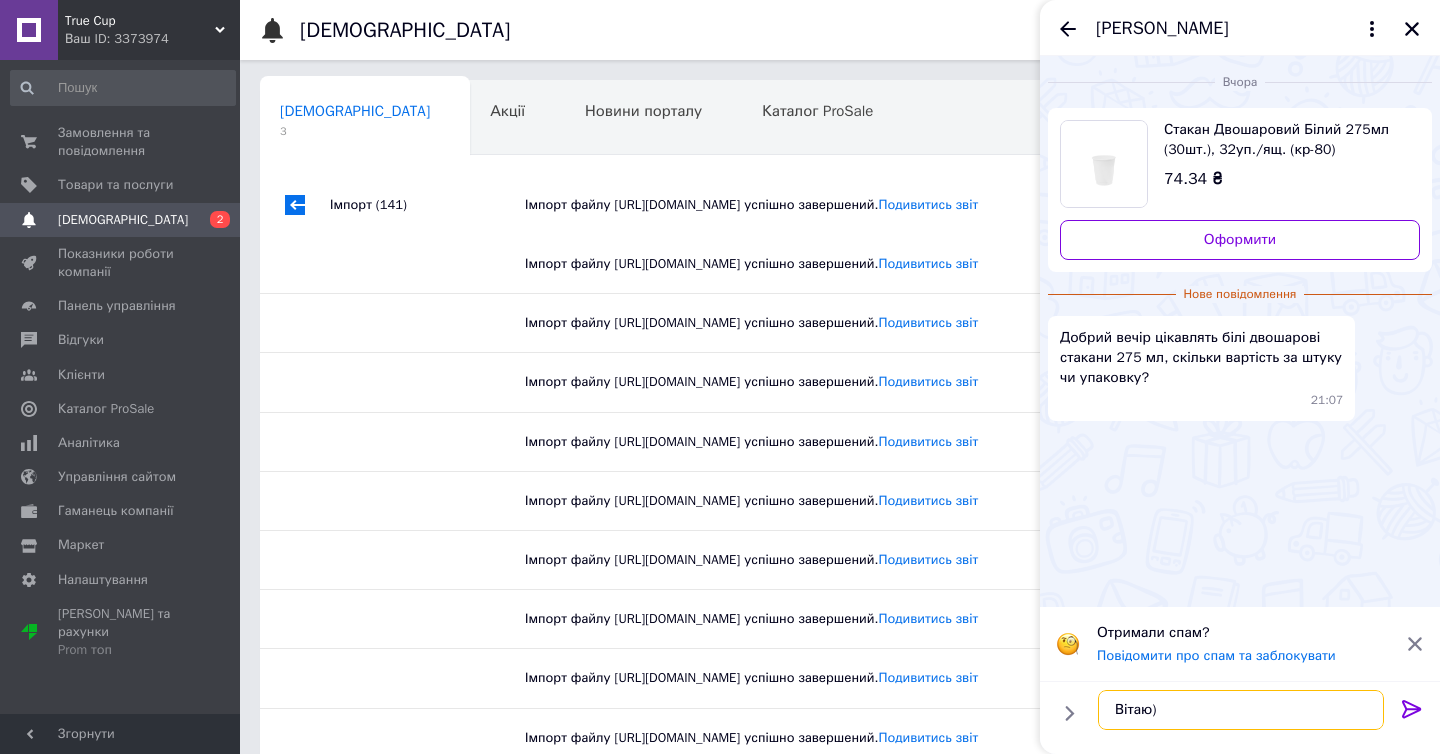scroll, scrollTop: 11, scrollLeft: 0, axis: vertical 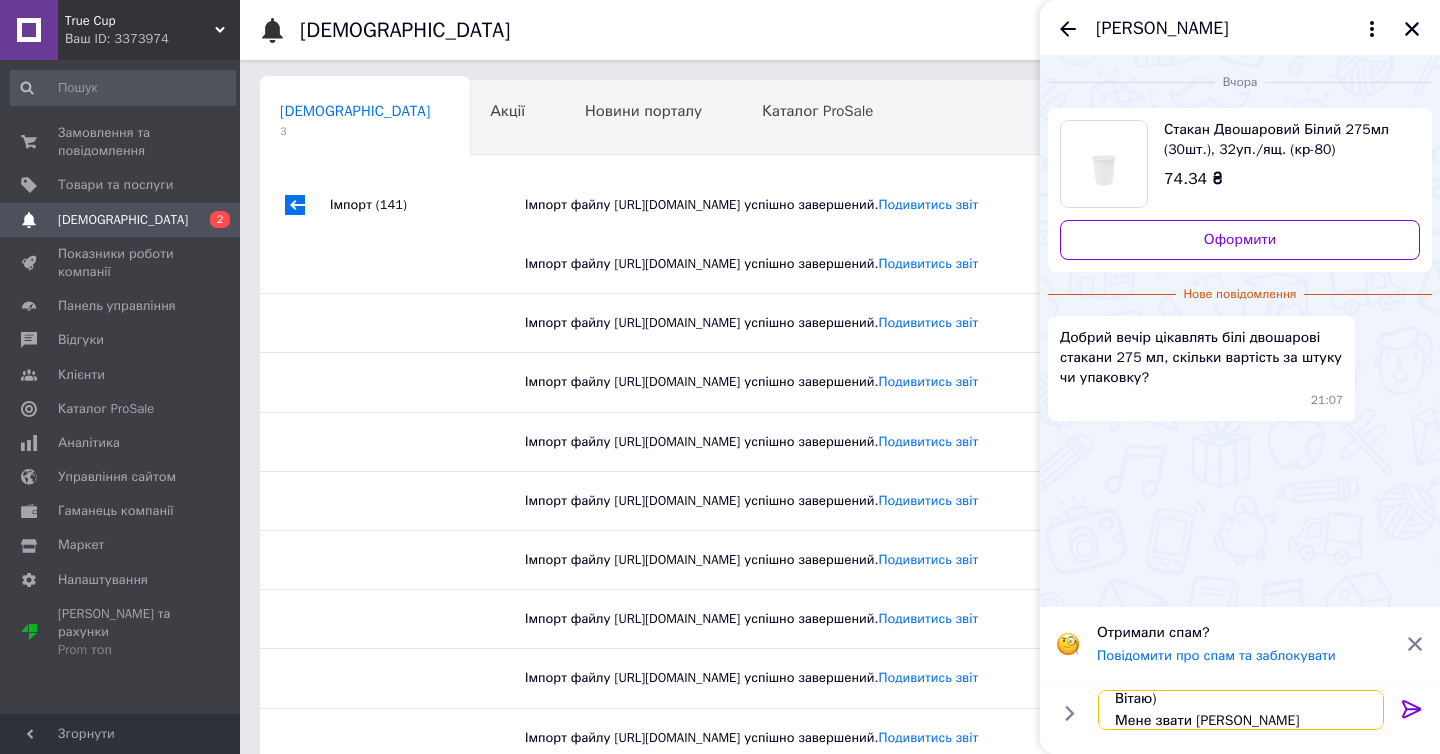 click on "Вітаю)
Мене звати [PERSON_NAME]" at bounding box center [1241, 710] 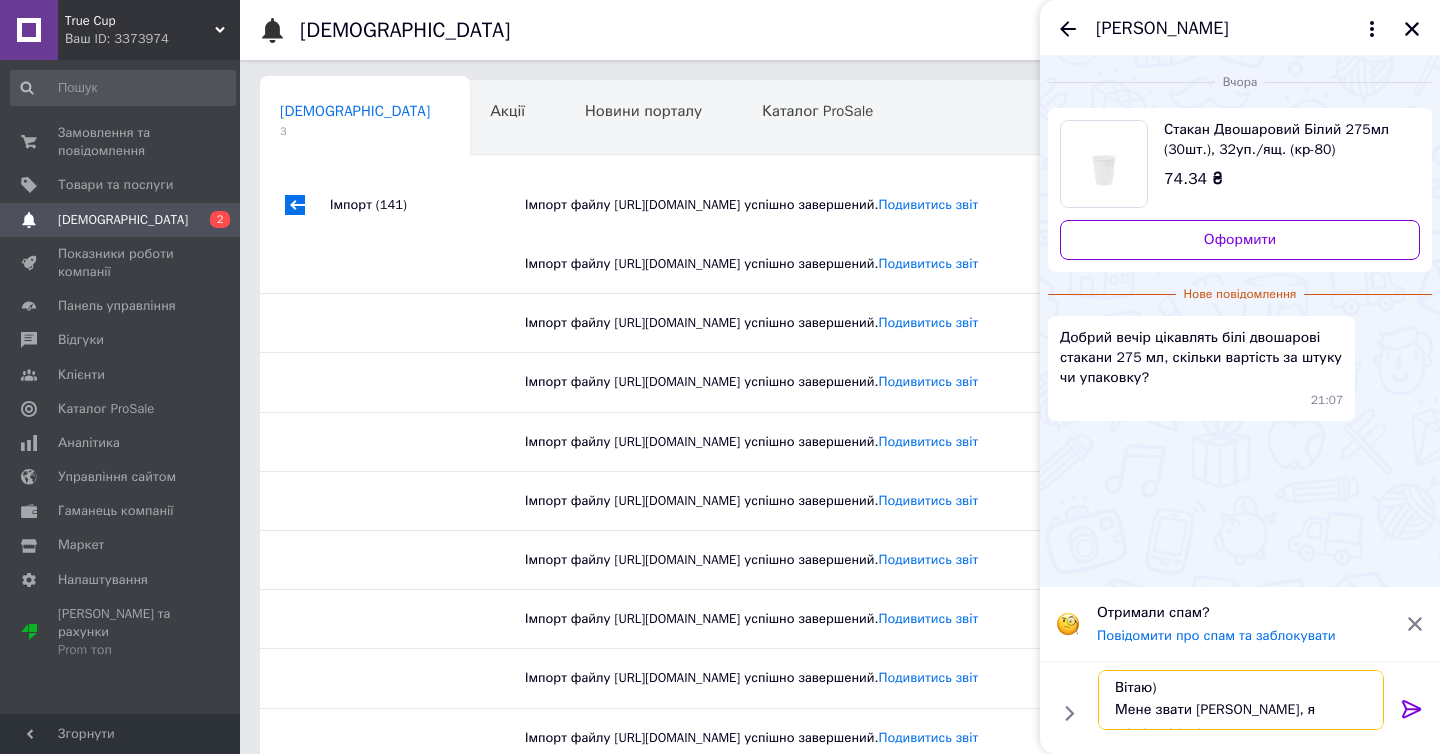 scroll, scrollTop: 13, scrollLeft: 0, axis: vertical 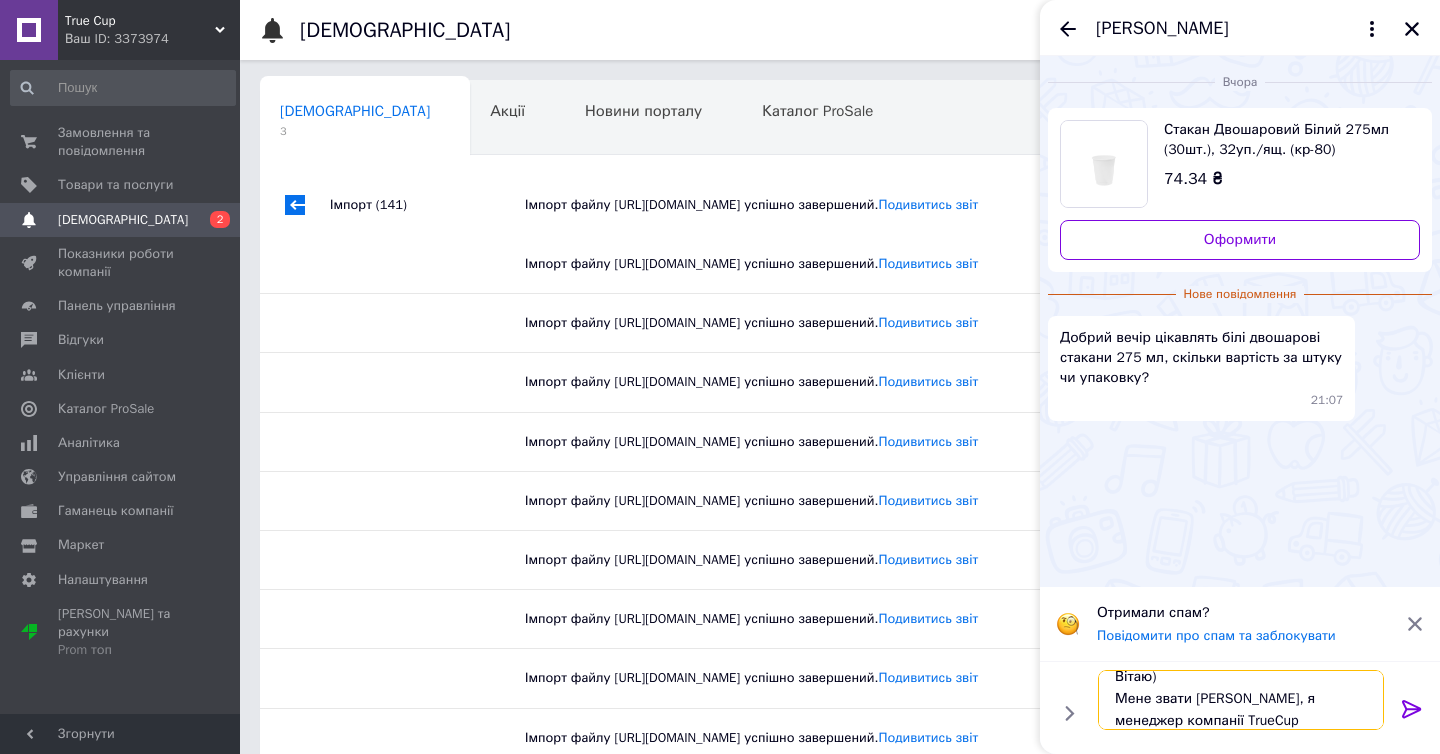 type on "Вітаю)
Мене звати [PERSON_NAME], я менеджер компанії TrueCup." 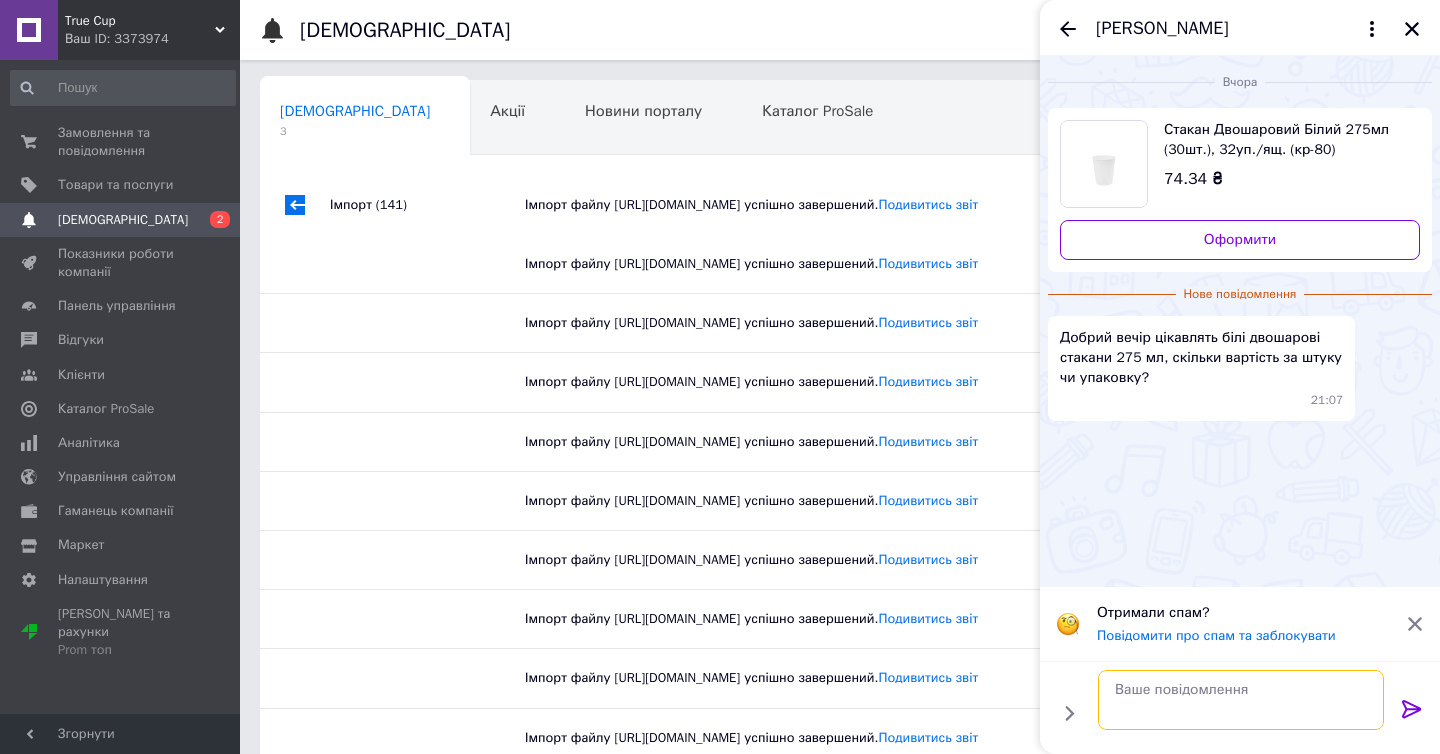 scroll, scrollTop: 0, scrollLeft: 0, axis: both 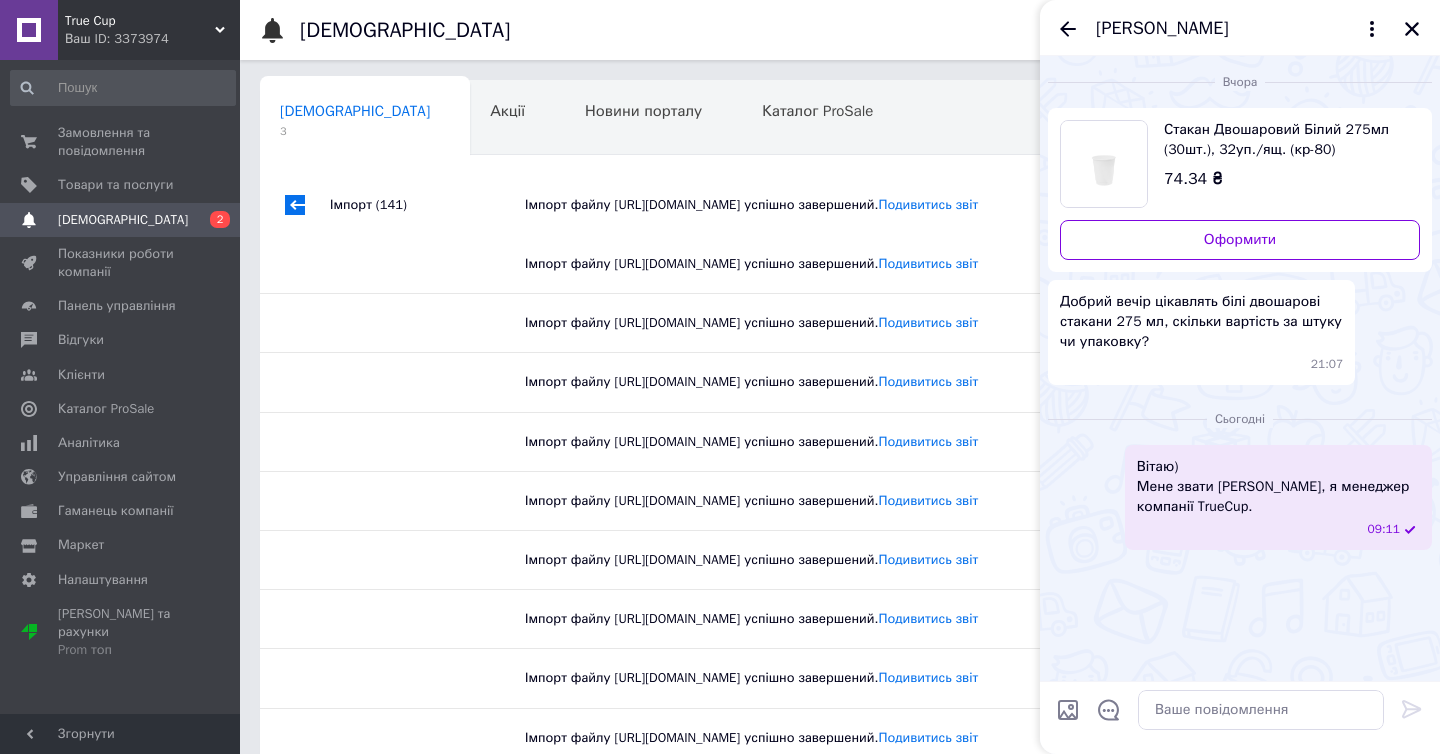 click at bounding box center [1104, 164] 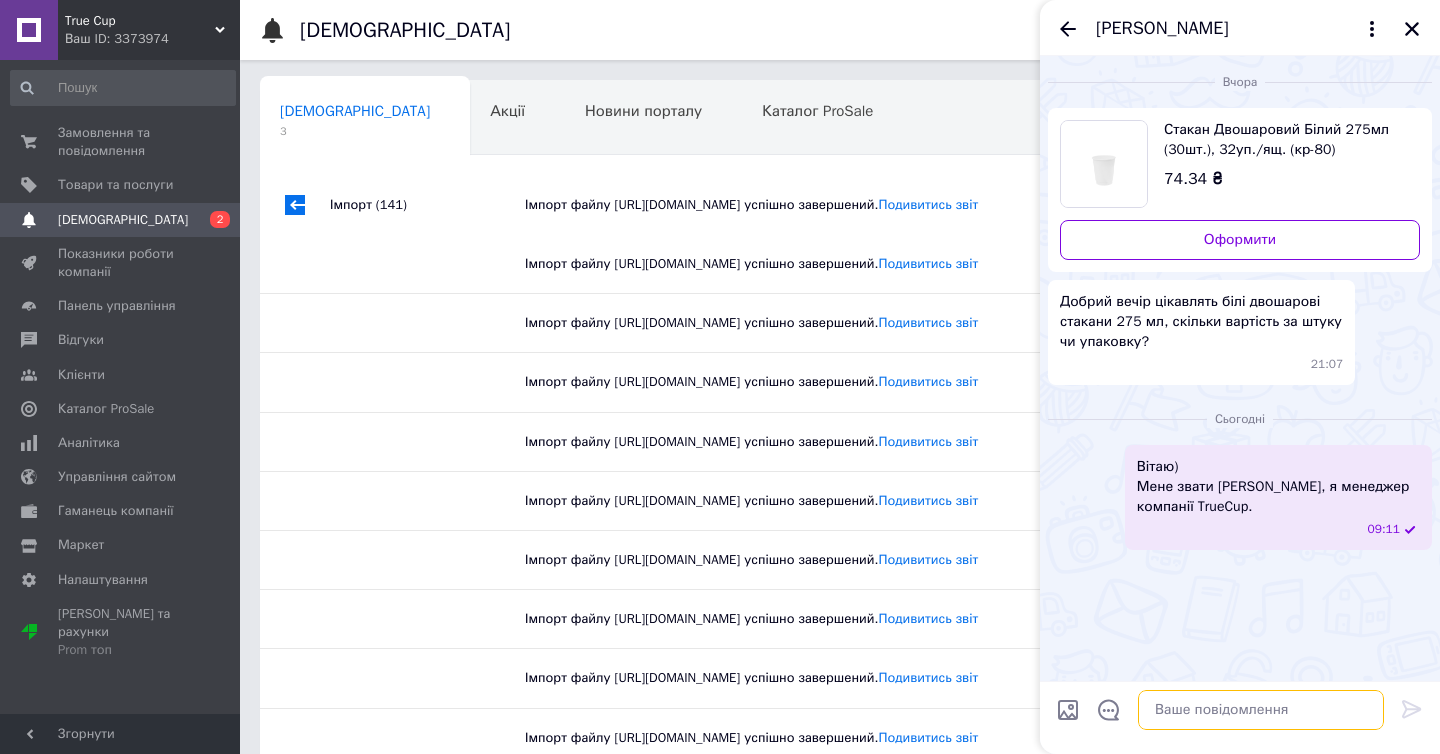click at bounding box center (1261, 710) 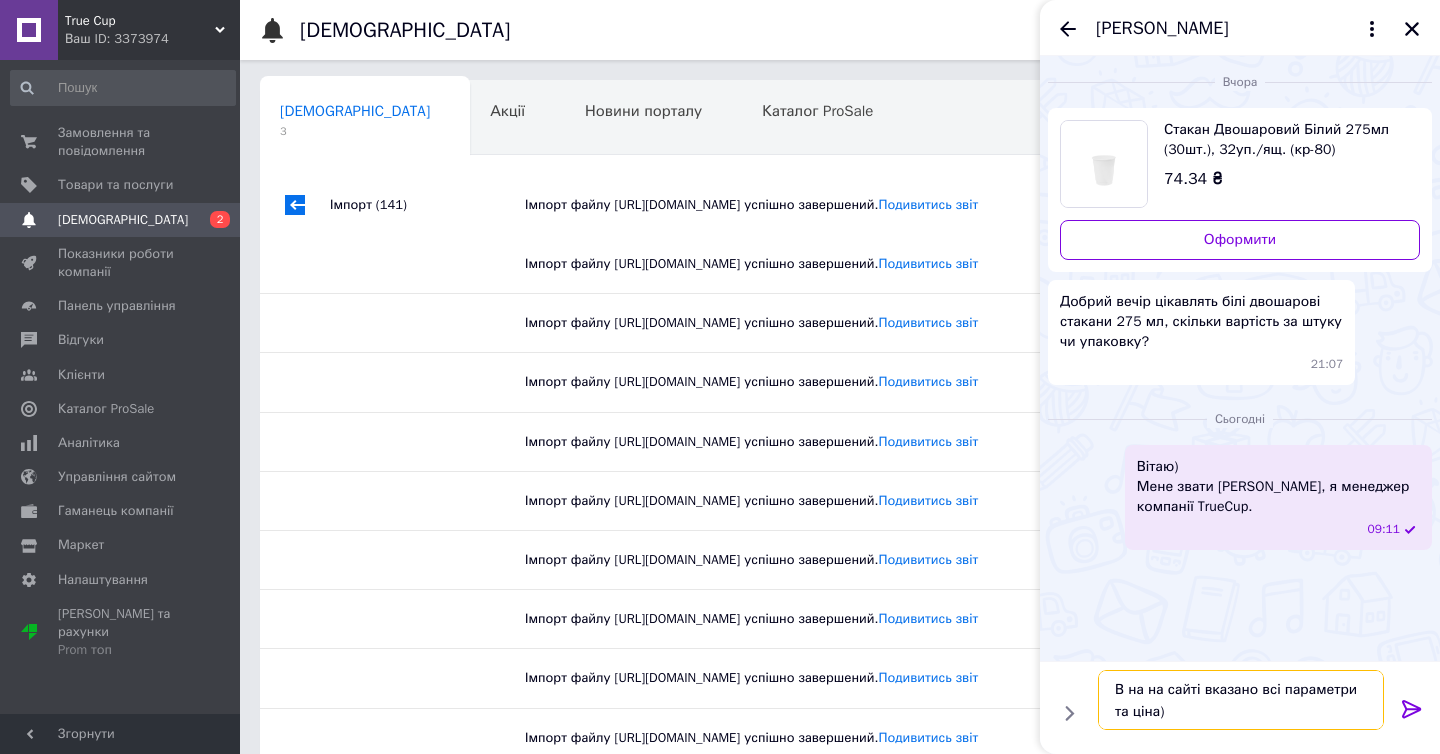 scroll, scrollTop: 13, scrollLeft: 0, axis: vertical 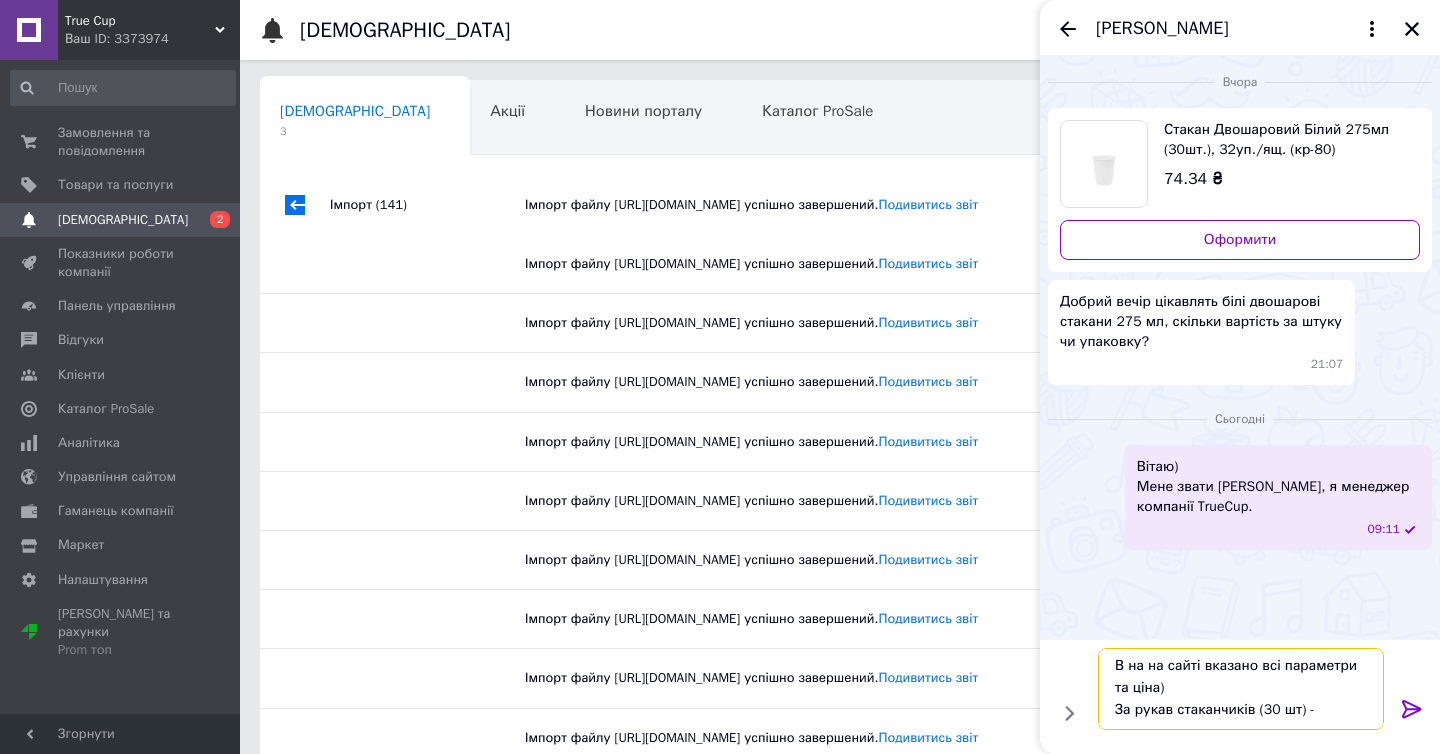 paste on "74,34" 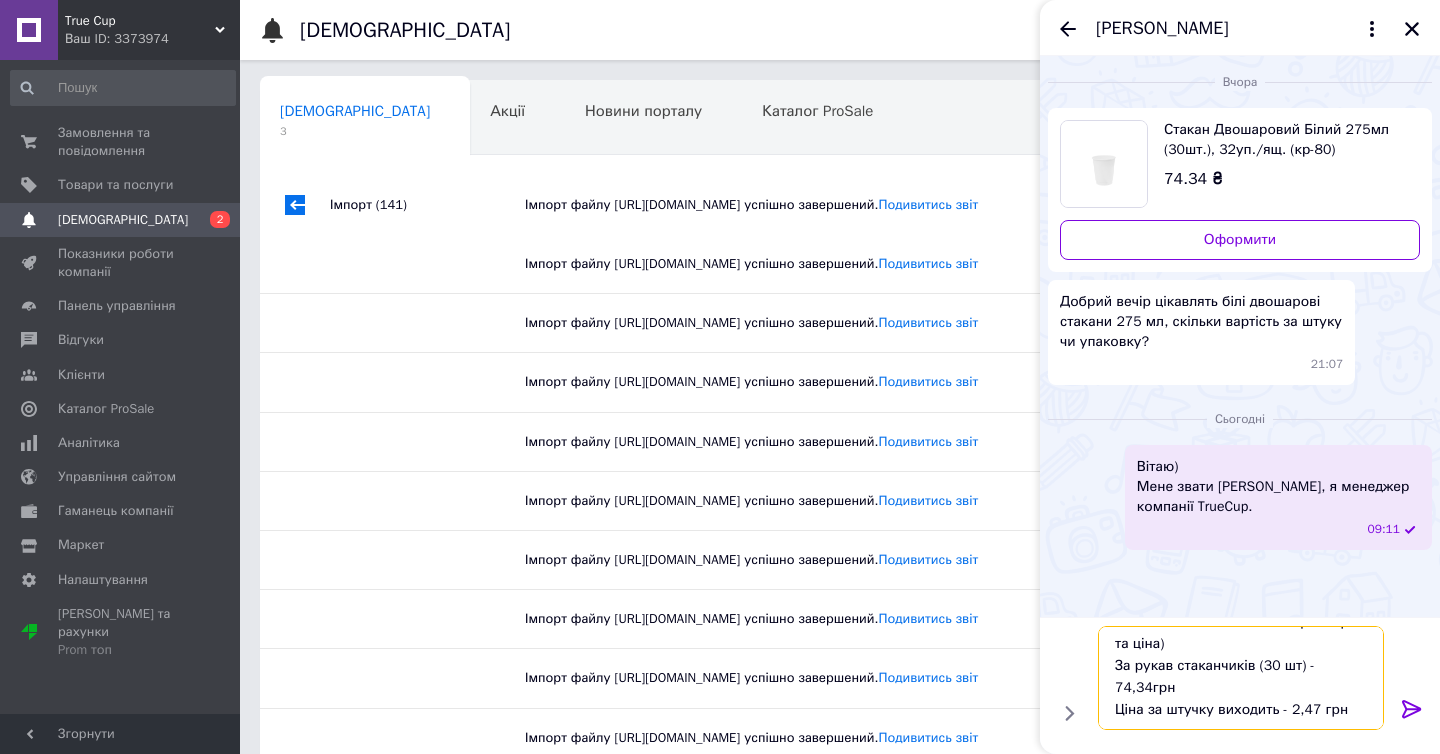 scroll, scrollTop: 34, scrollLeft: 0, axis: vertical 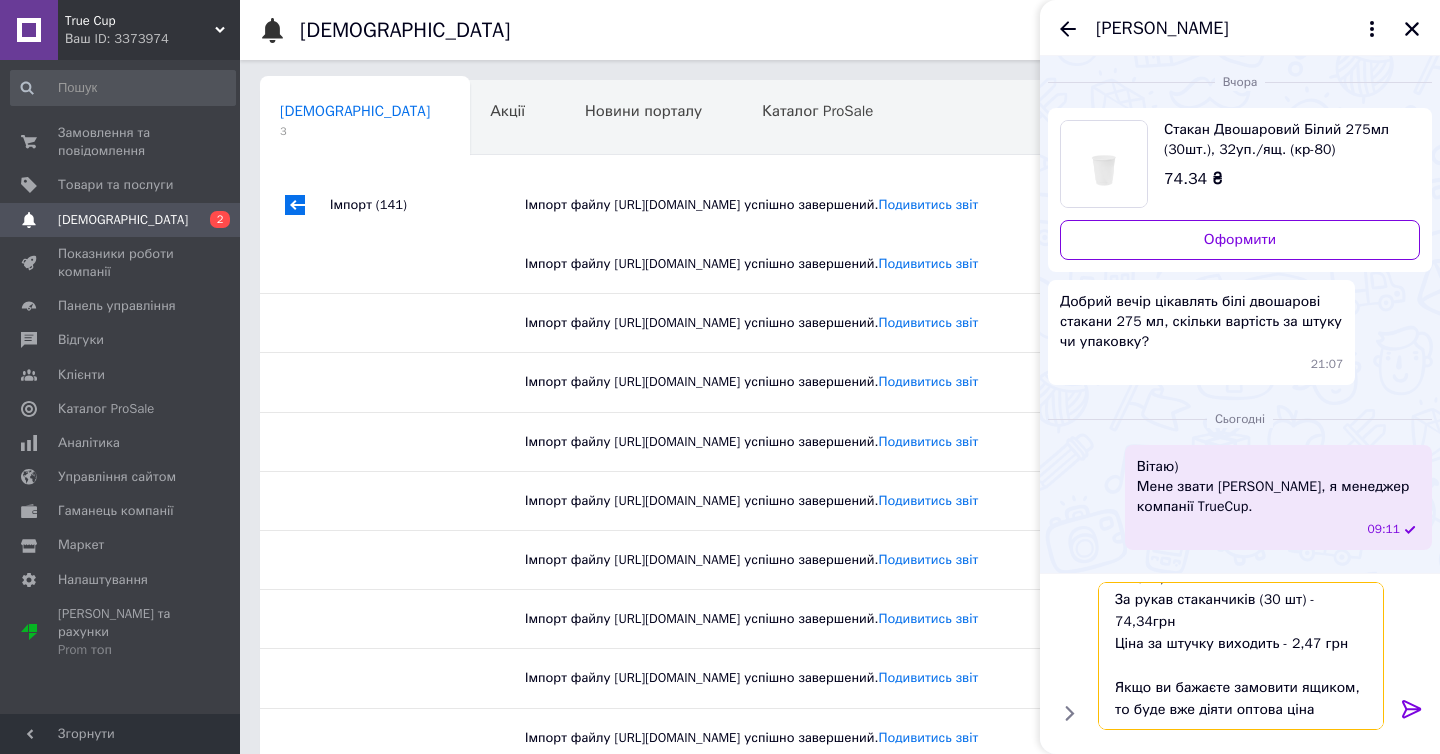paste on "71,69" 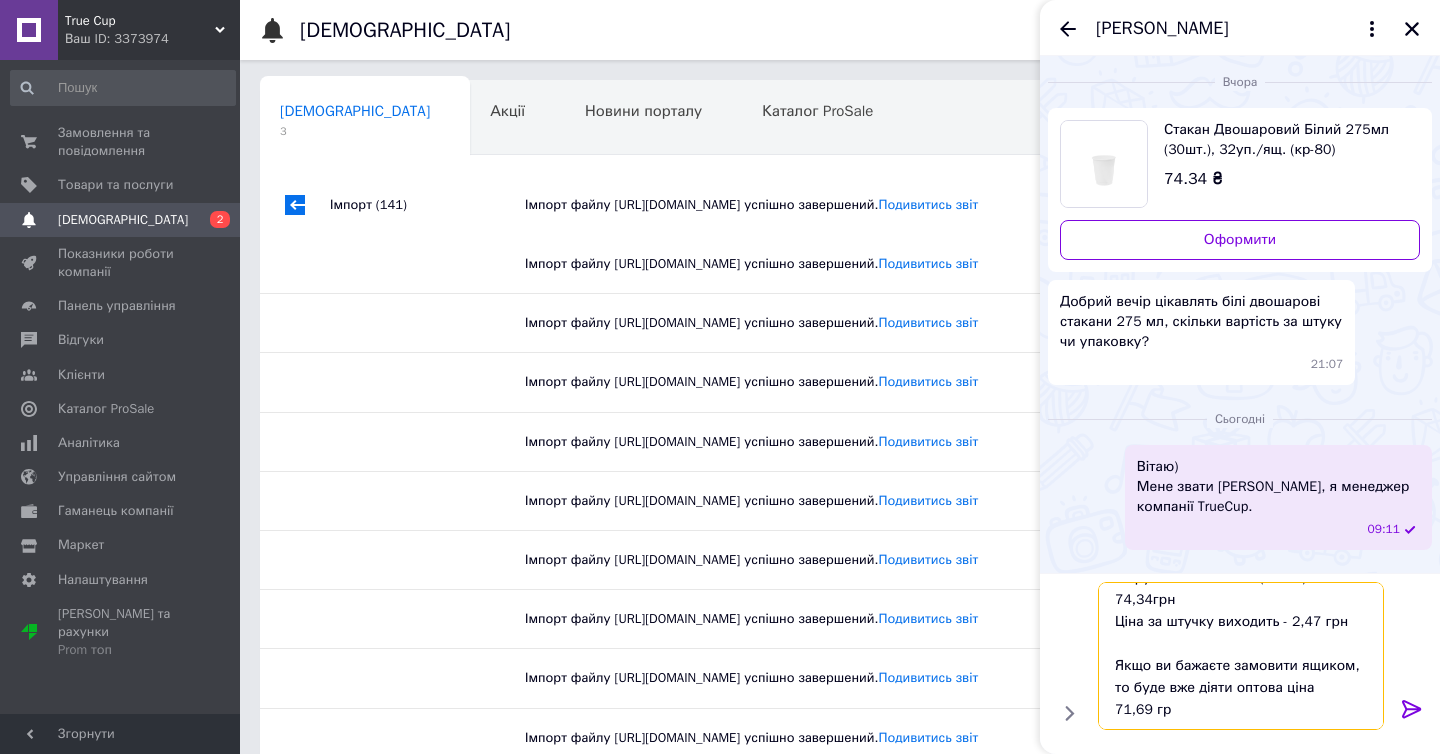 type on "В на на сайті вказано всі параметри та ціна)
За рукав стаканчиків (30 шт) - 74,34грн
Ціна за штучку виходить - 2,47 грн
Якщо ви бажаєте замовити ящиком, то буде вже діяти оптова ціна
71,69 грн" 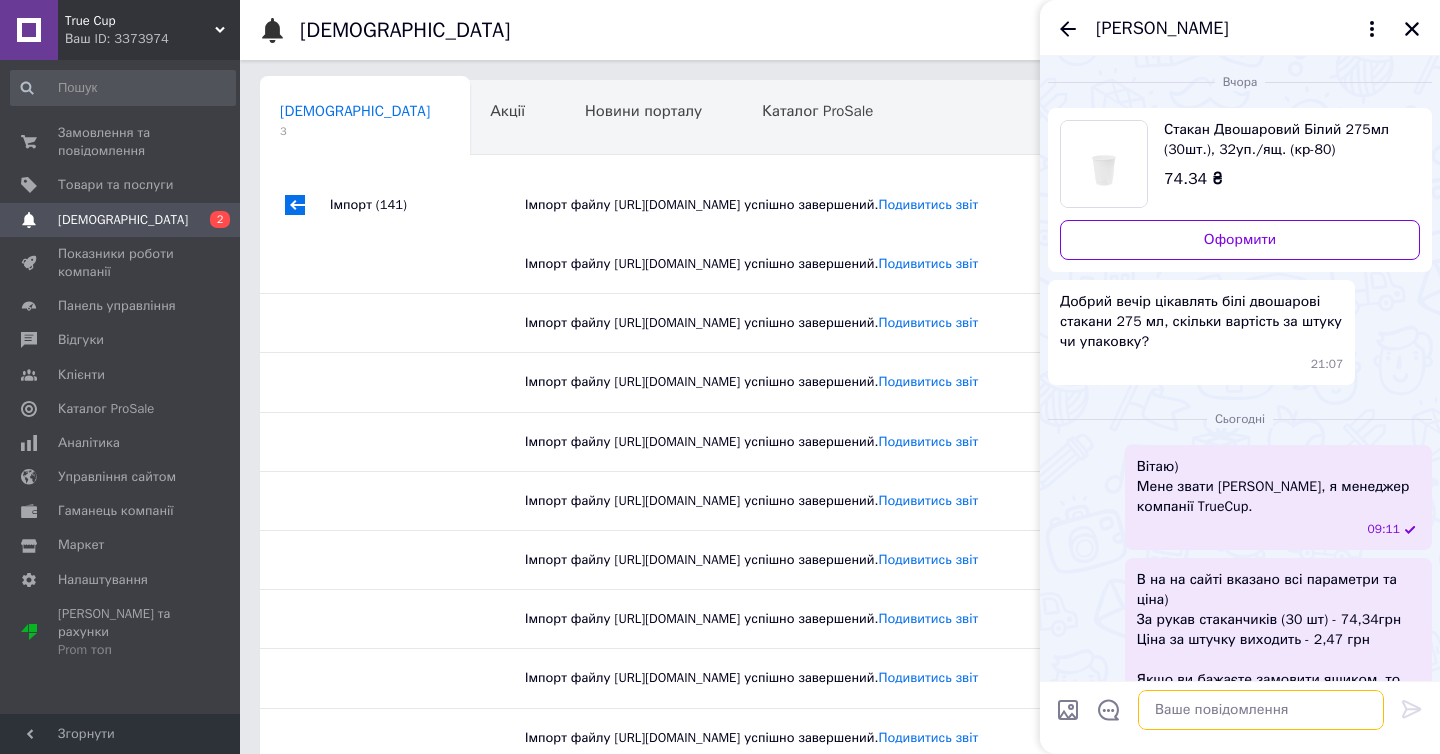 scroll, scrollTop: 0, scrollLeft: 0, axis: both 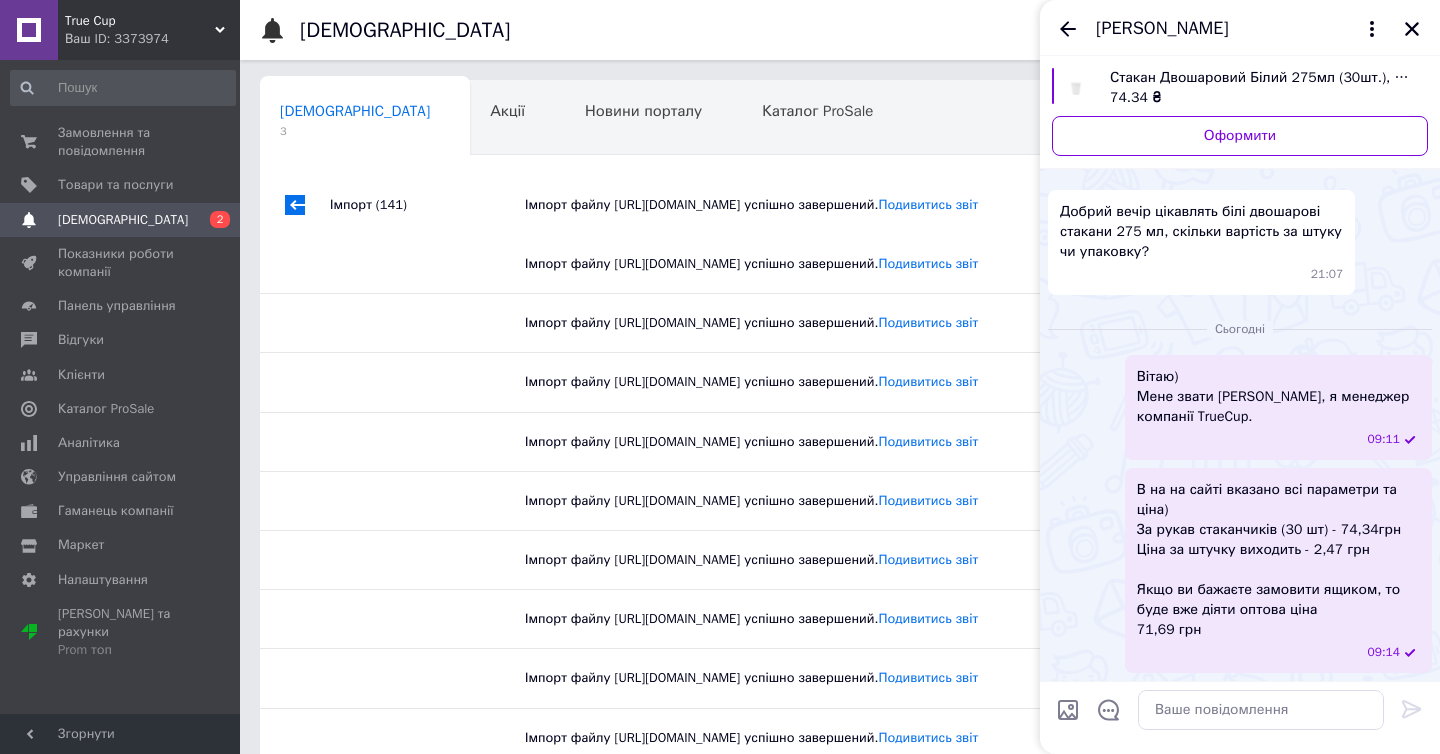 click on "В на на сайті вказано всі параметри та ціна) За рукав стаканчиків (30 шт) - 74,34грн Ціна за штучку виходить - 2,47 грн Якщо ви бажаєте замовити ящиком, то буде вже діяти оптова ціна 	 71,69 грн" at bounding box center (1278, 560) 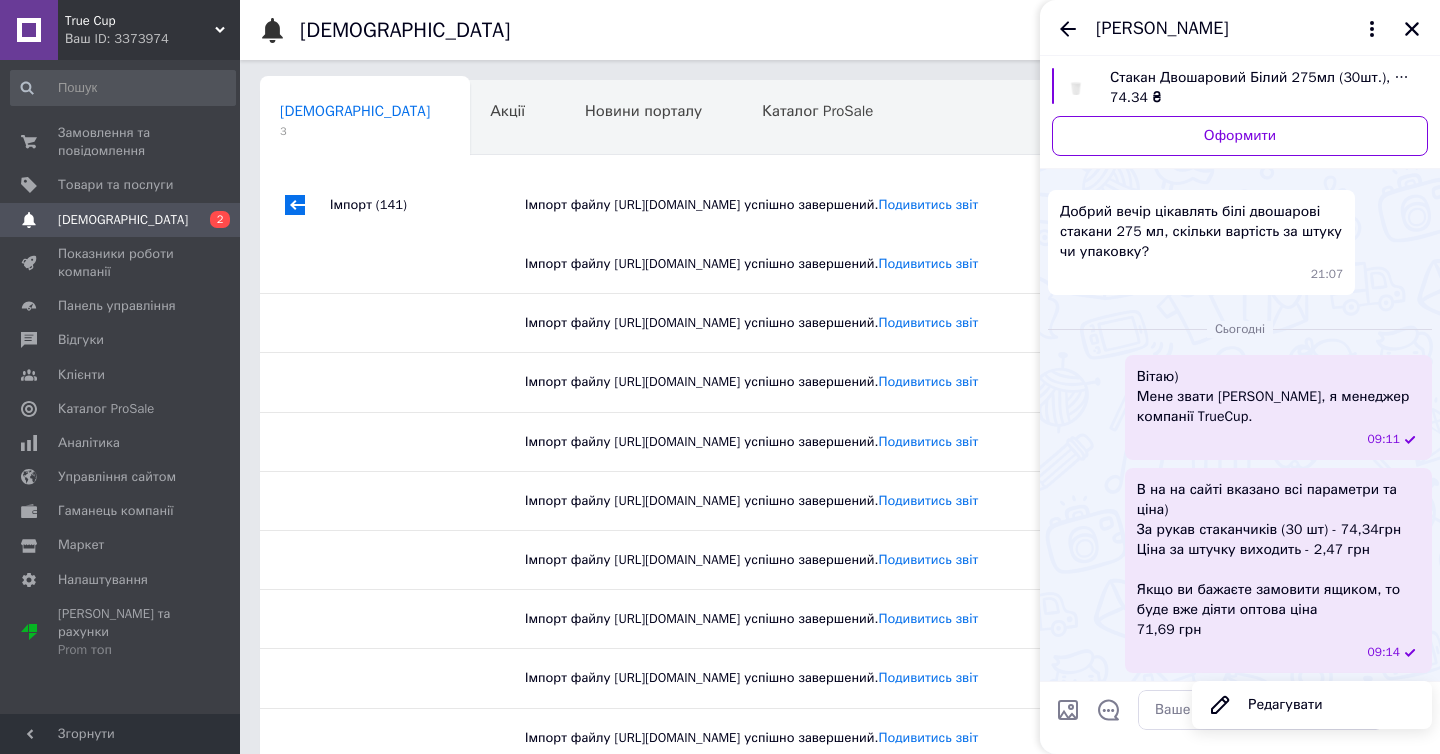 click on "В на на сайті вказано всі параметри та ціна) За рукав стаканчиків (30 шт) - 74,34грн Ціна за штучку виходить - 2,47 грн Якщо ви бажаєте замовити ящиком, то буде вже діяти оптова ціна 	 71,69 грн" at bounding box center [1278, 560] 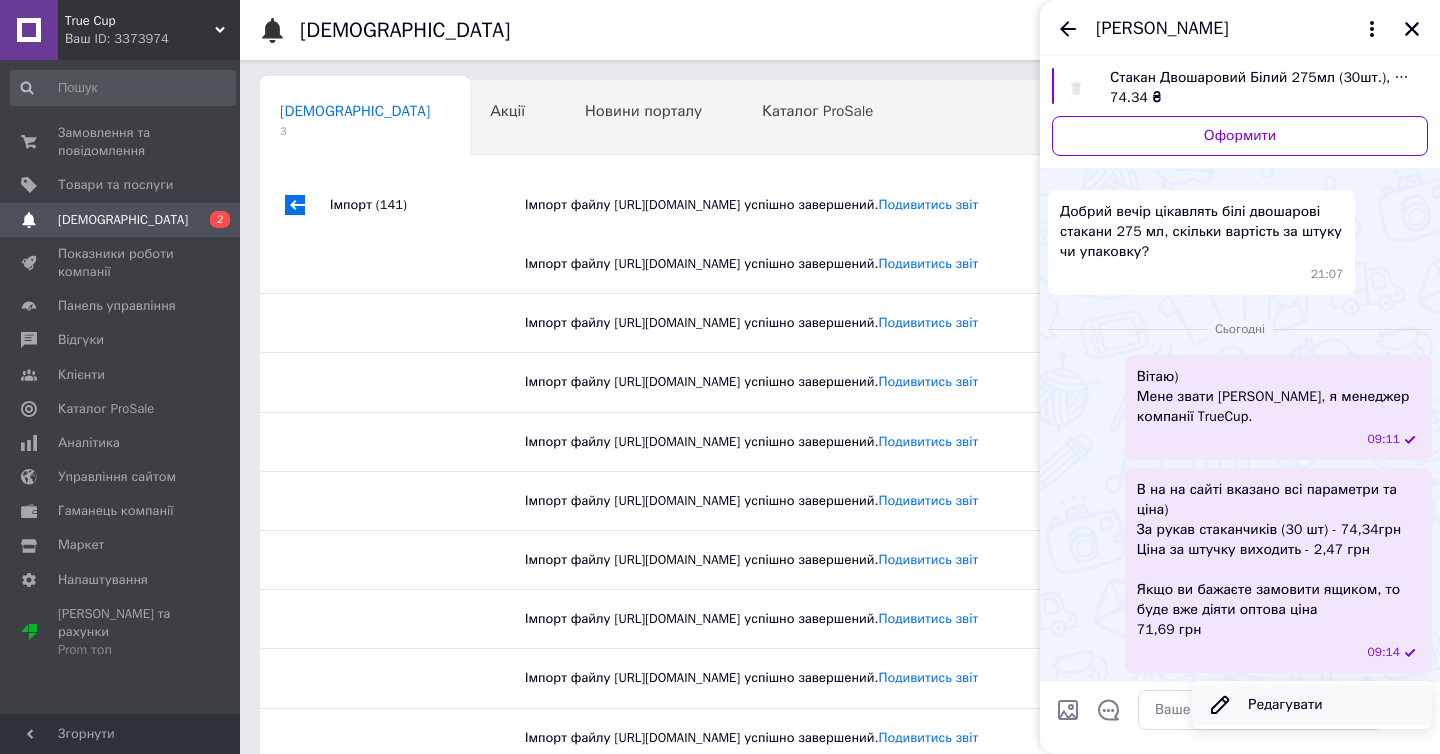 click on "Редагувати" at bounding box center (1312, 705) 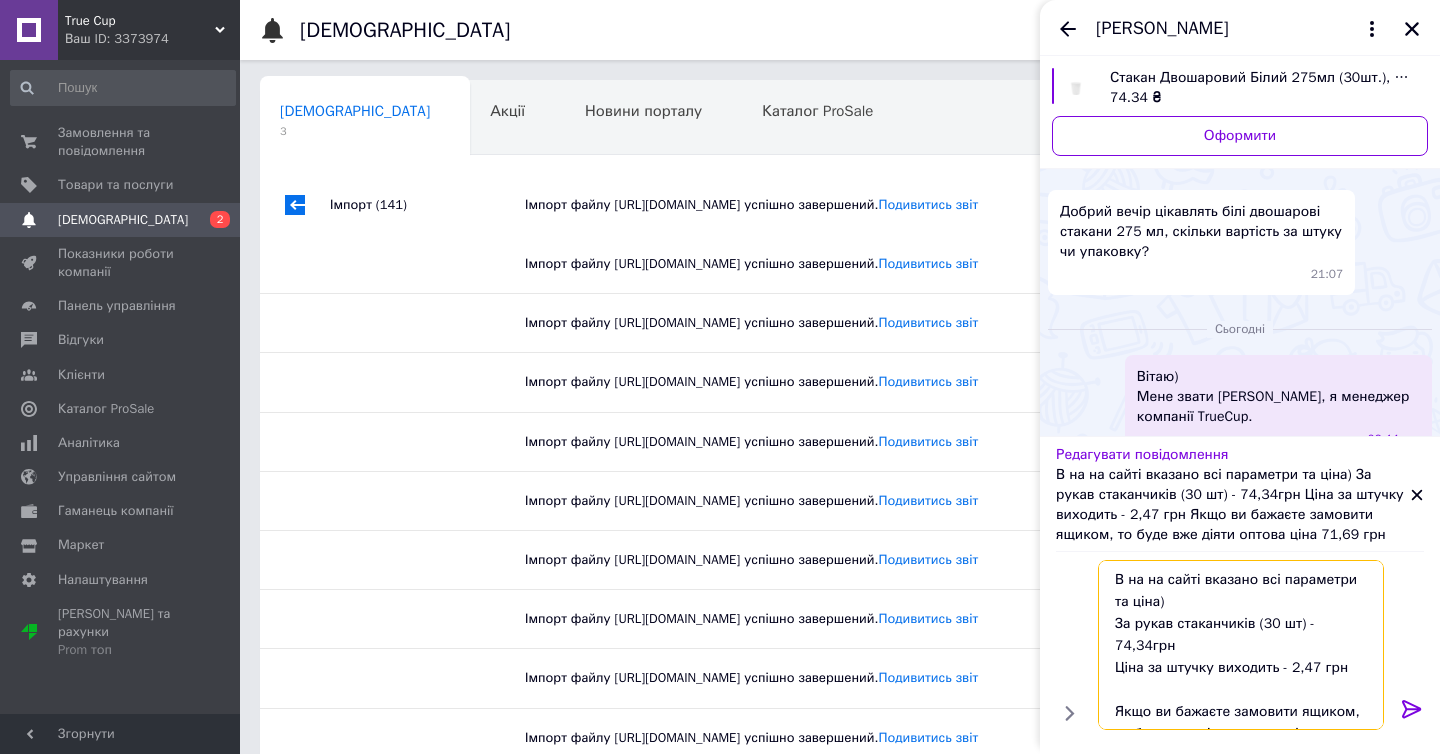 click on "В на на сайті вказано всі параметри та ціна)
За рукав стаканчиків (30 шт) - 74,34грн
Ціна за штучку виходить - 2,47 грн
Якщо ви бажаєте замовити ящиком, то буде вже діяти оптова ціна
71,69 грн" at bounding box center (1241, 645) 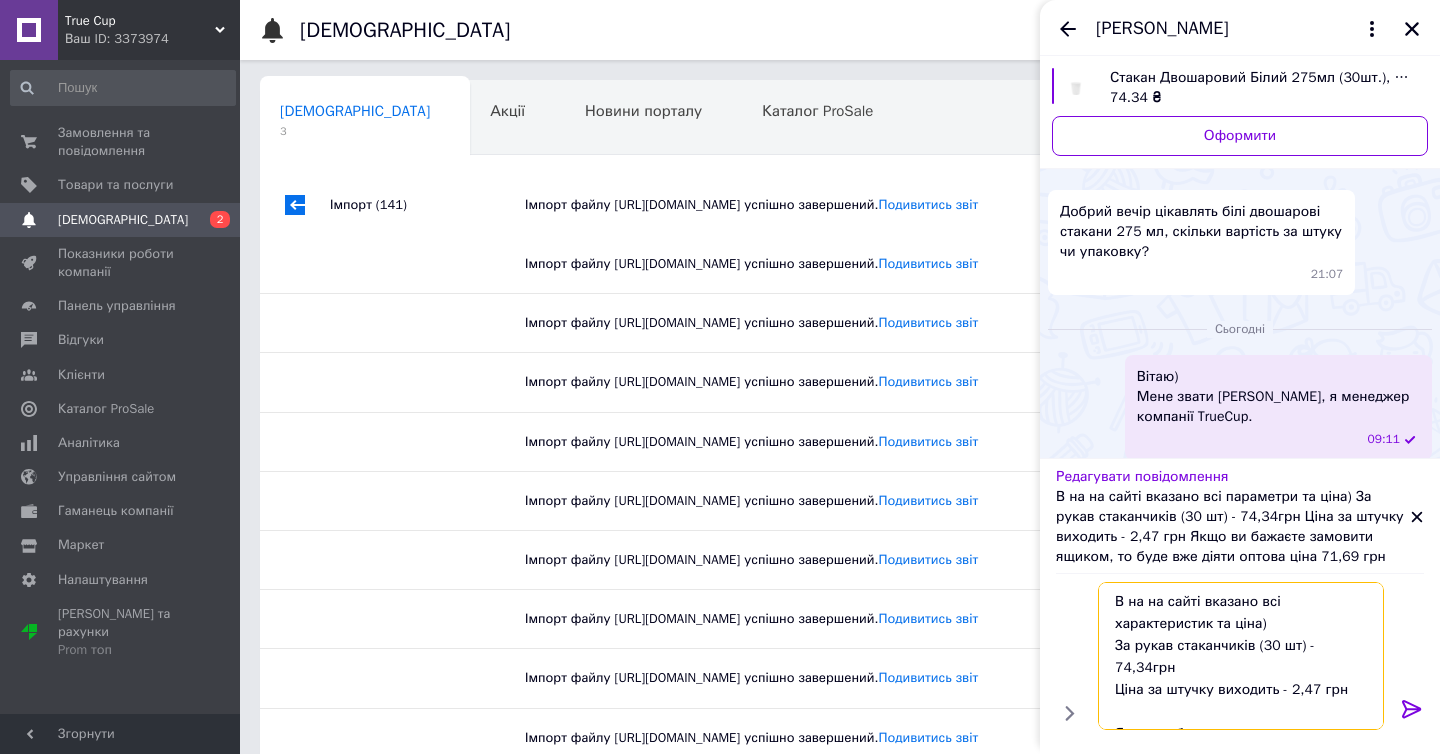 type on "В на на сайті вказано всі характеристики та ціна)
За рукав стаканчиків (30 шт) - 74,34грн
Ціна за штучку виходить - 2,47 грн
Якщо ви бажаєте замовити ящиком, то буде вже діяти оптова ціна
71,69 грн" 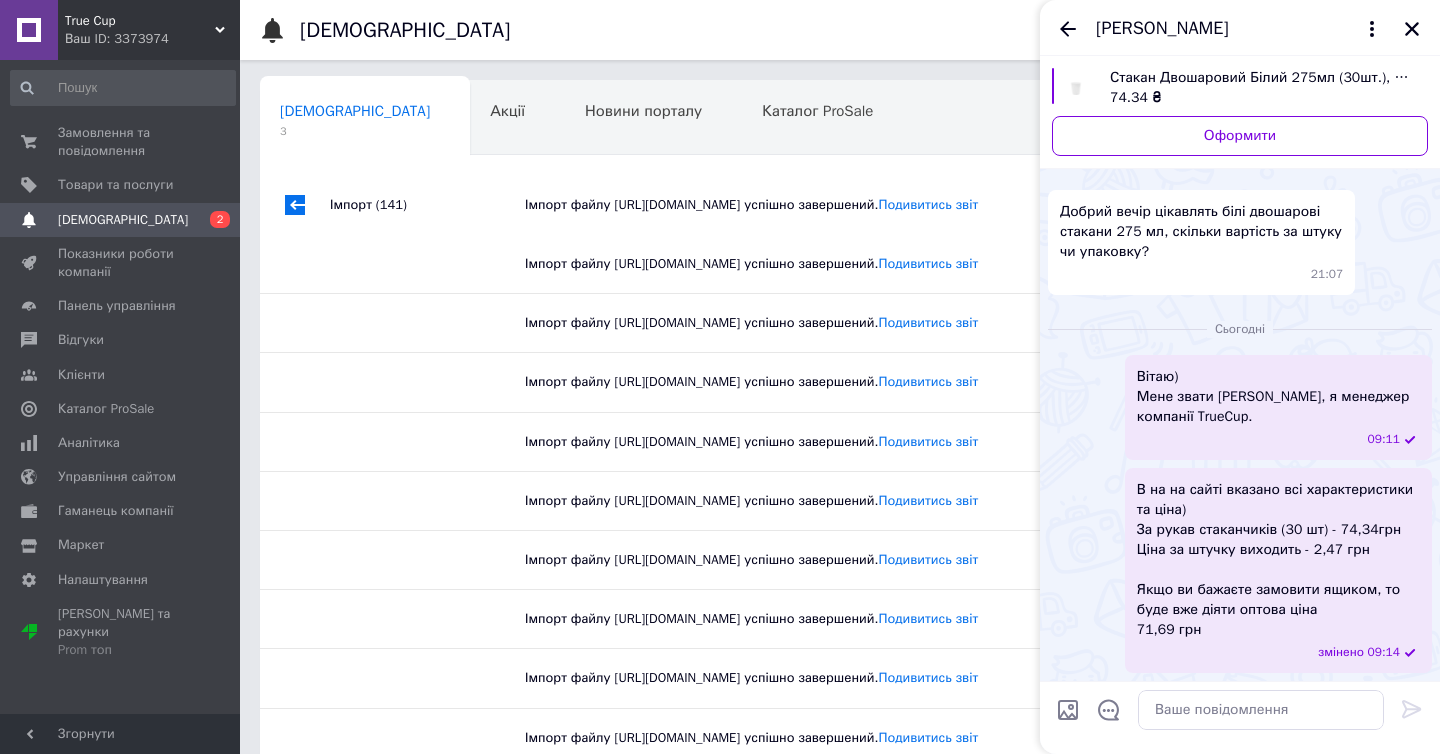 click on "В на на сайті вказано всі характеристики та ціна) За рукав стаканчиків (30 шт) - 74,34грн Ціна за штучку виходить - 2,47 грн Якщо ви бажаєте замовити ящиком, то буде вже діяти оптова ціна 	 71,69 грн" at bounding box center [1278, 560] 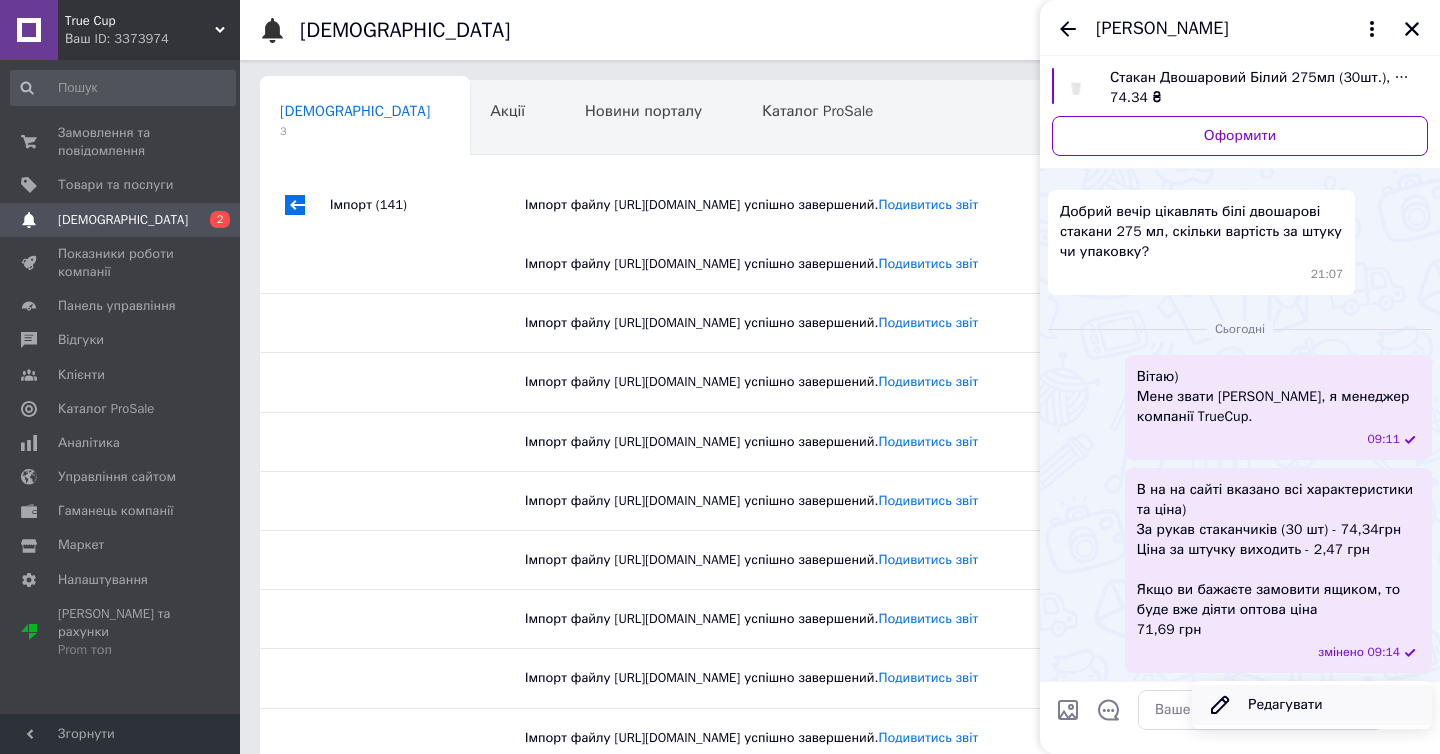 click on "Редагувати" at bounding box center (1312, 705) 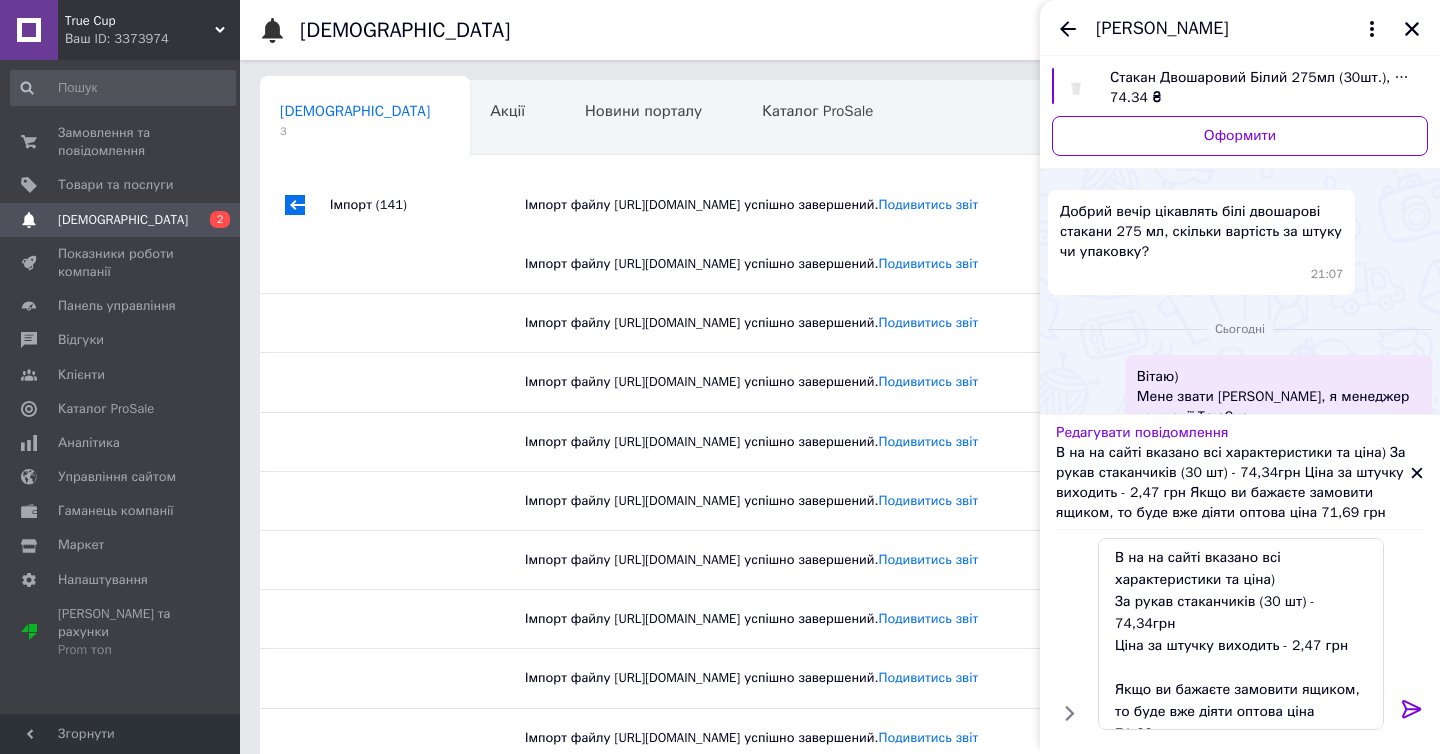 scroll, scrollTop: 24, scrollLeft: 0, axis: vertical 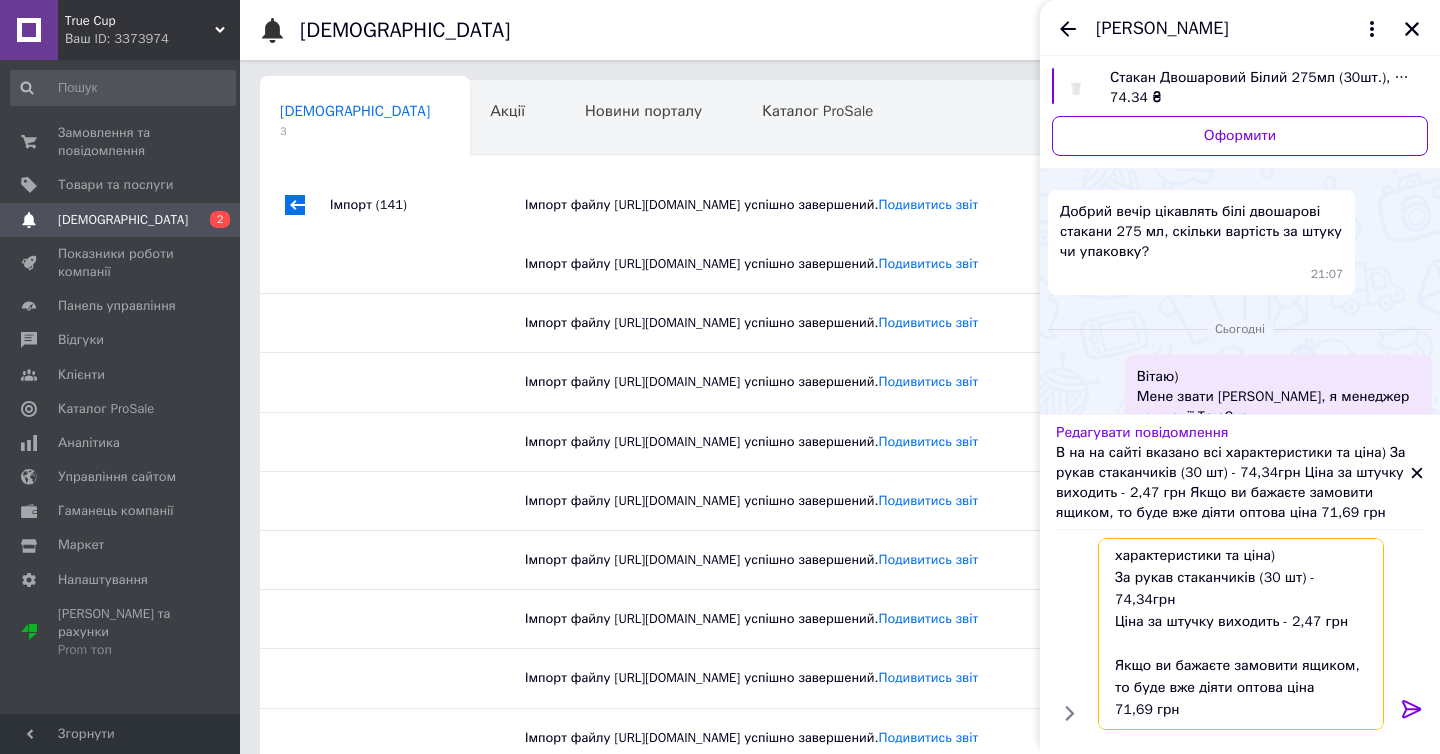 click on "В на на сайті вказано всі характеристики та ціна)
За рукав стаканчиків (30 шт) - 74,34грн
Ціна за штучку виходить - 2,47 грн
Якщо ви бажаєте замовити ящиком, то буде вже діяти оптова ціна
71,69 грн" at bounding box center [1241, 634] 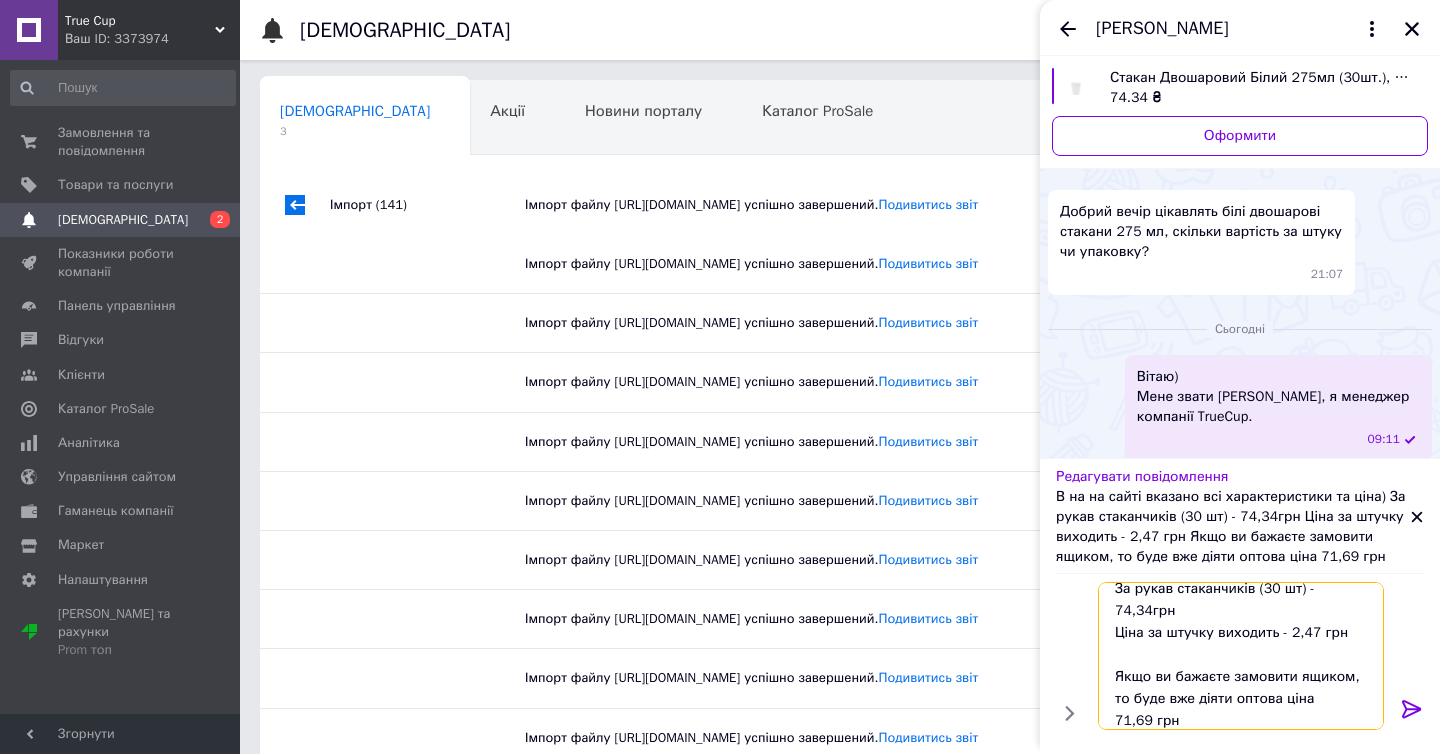 type on "В на на сайті вказано всі характеристики та ціна)
За рукав стаканчиків (30 шт) - 74,34грн
Ціна за штучку виходить - 2,47 грн
Якщо ви бажаєте замовити ящиком, то буде вже діяти оптова ціна 71,69 грн" 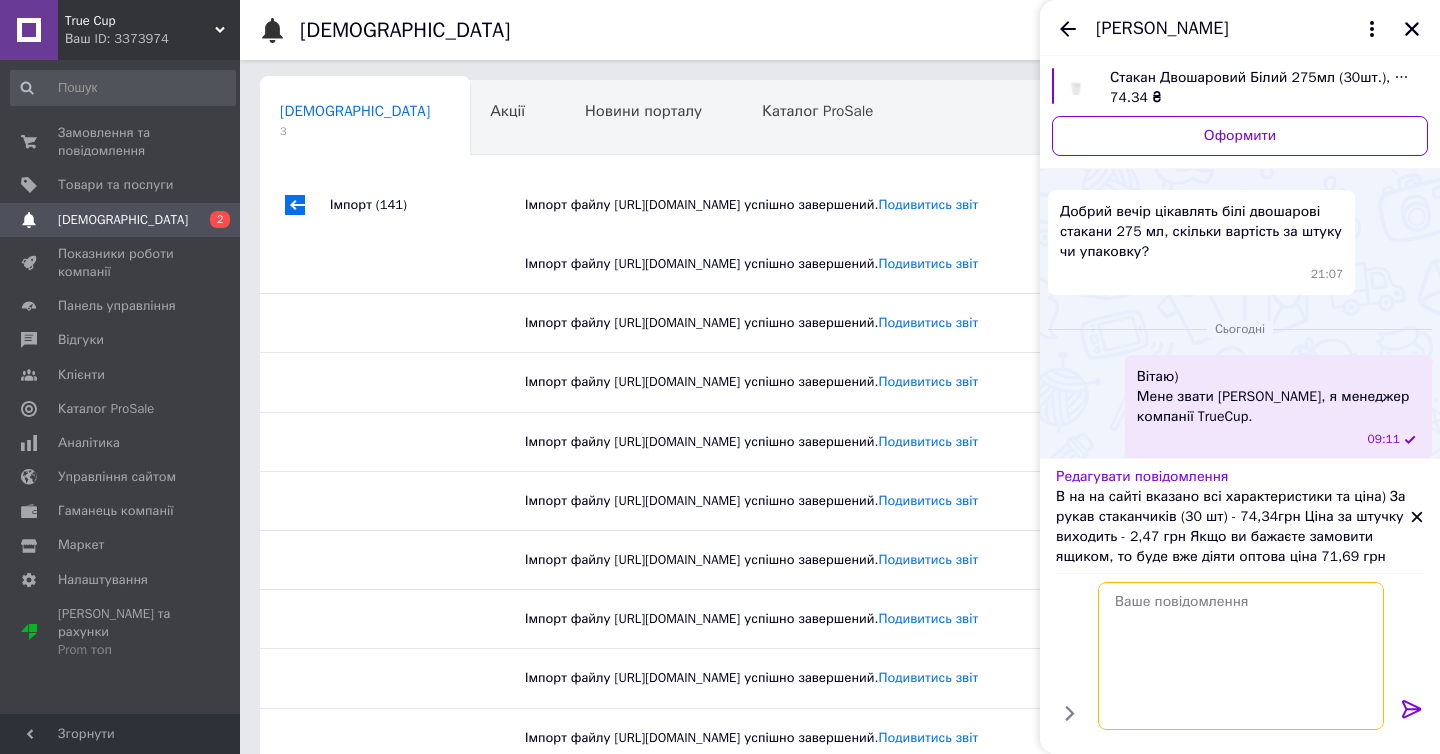 scroll, scrollTop: 0, scrollLeft: 0, axis: both 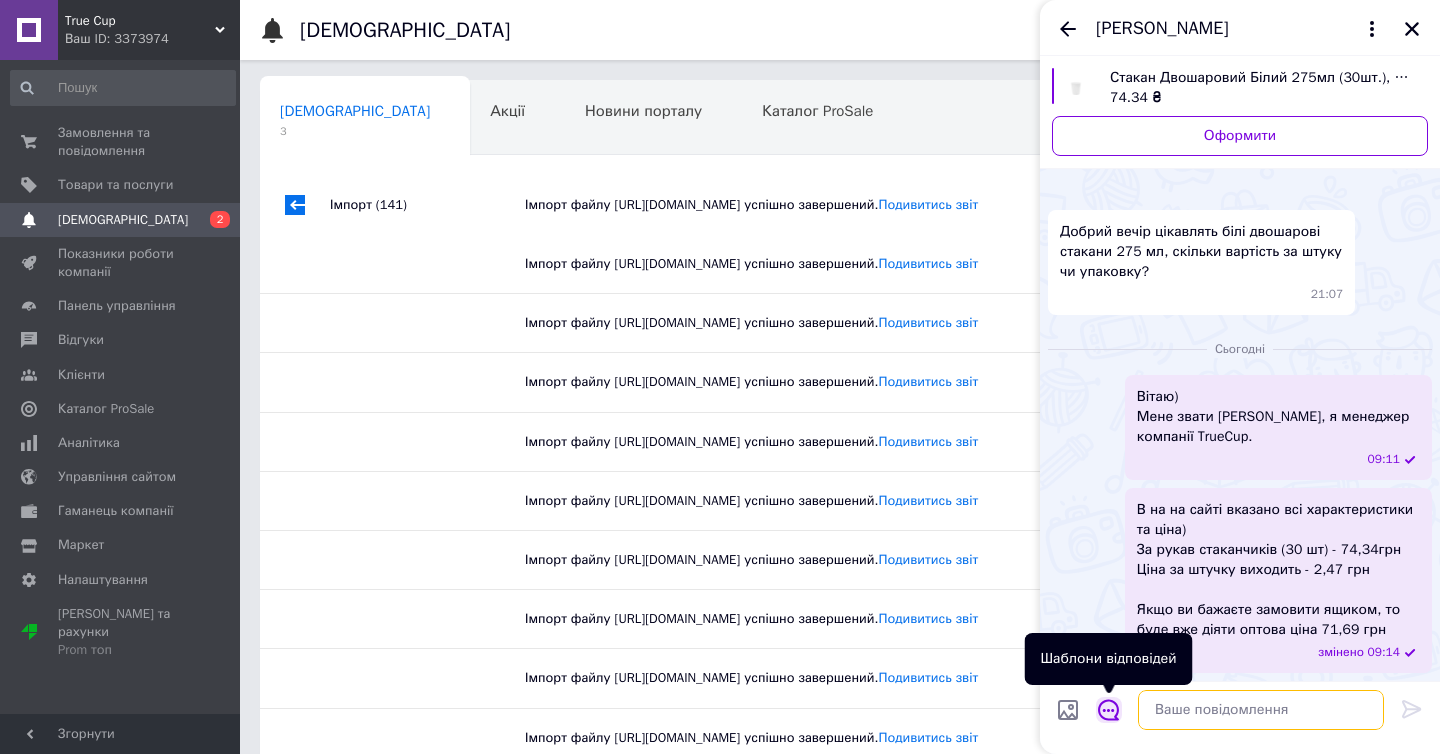 type 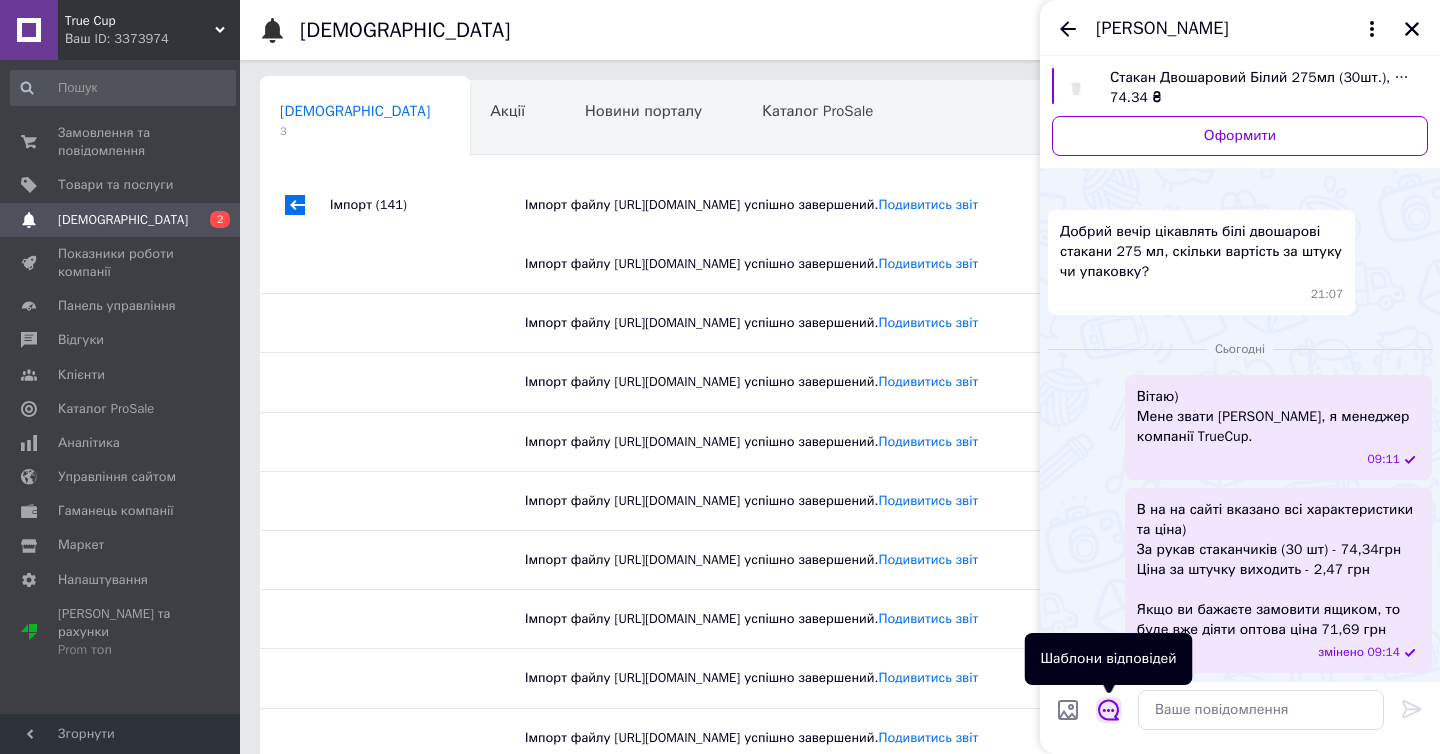 click 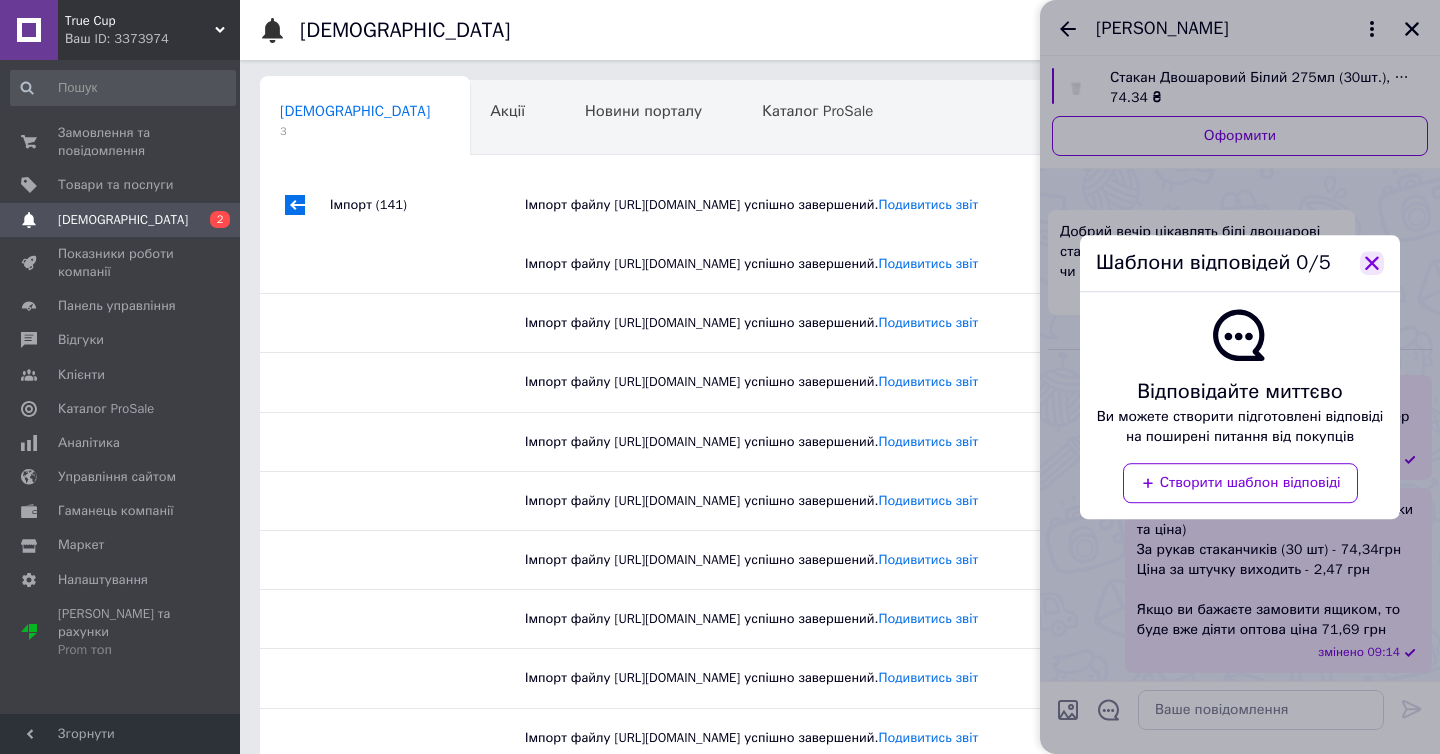 click 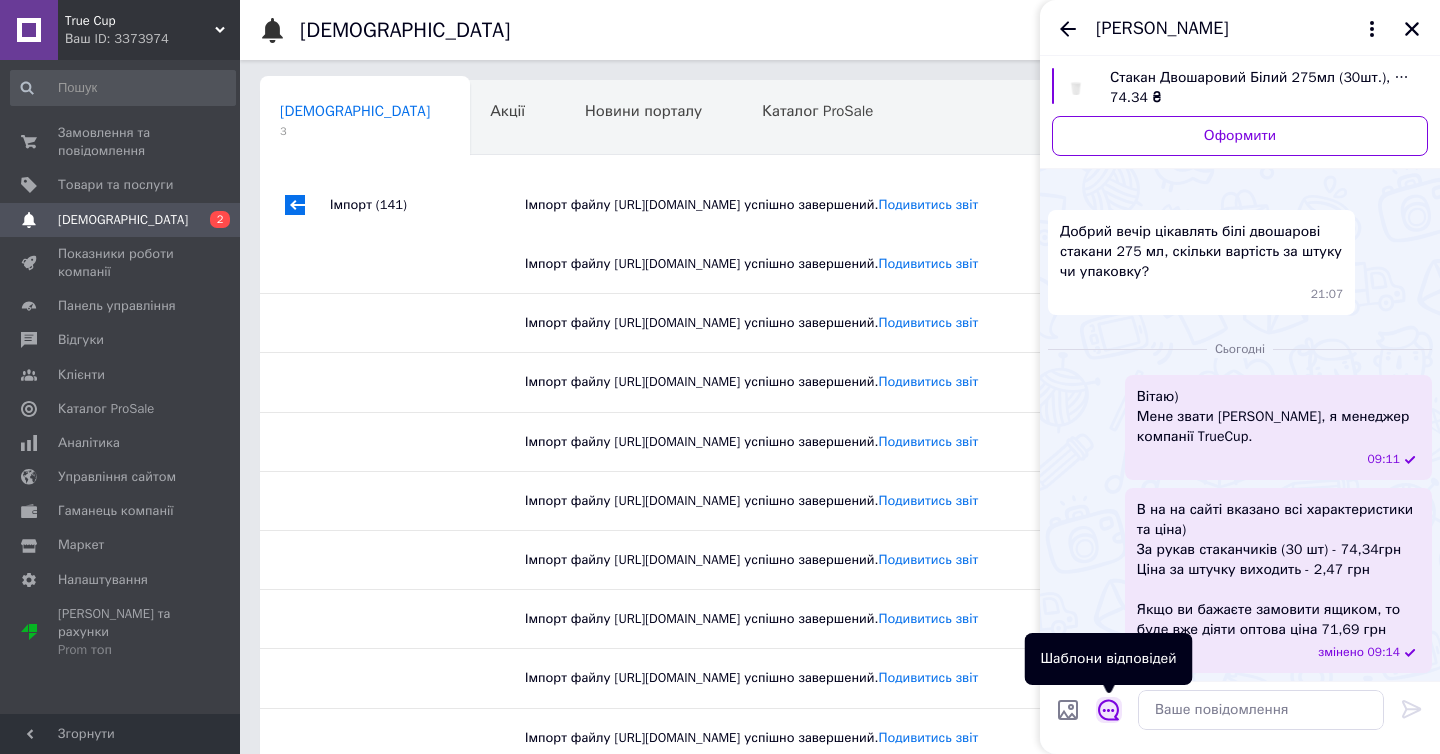 click 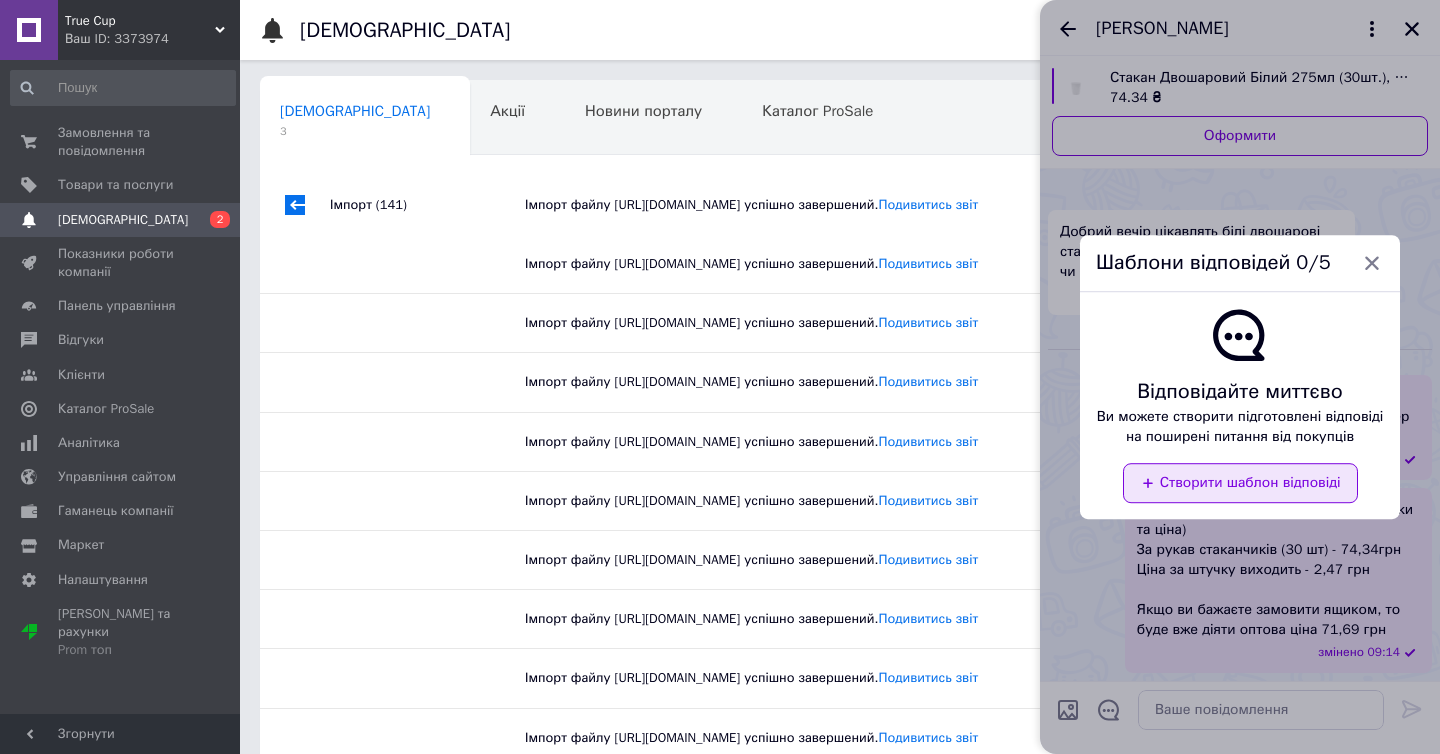 click on "Створити шаблон відповіді" at bounding box center [1240, 483] 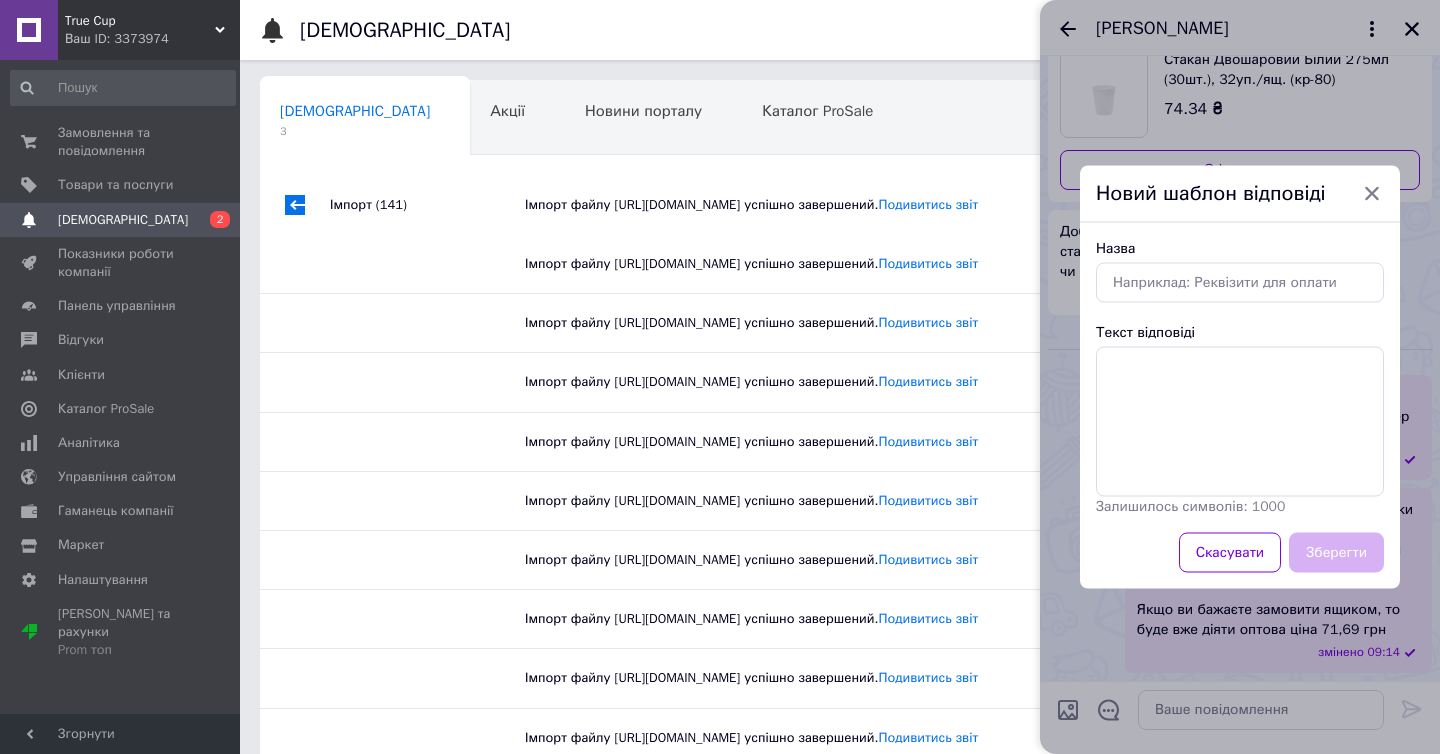 scroll, scrollTop: 36, scrollLeft: 0, axis: vertical 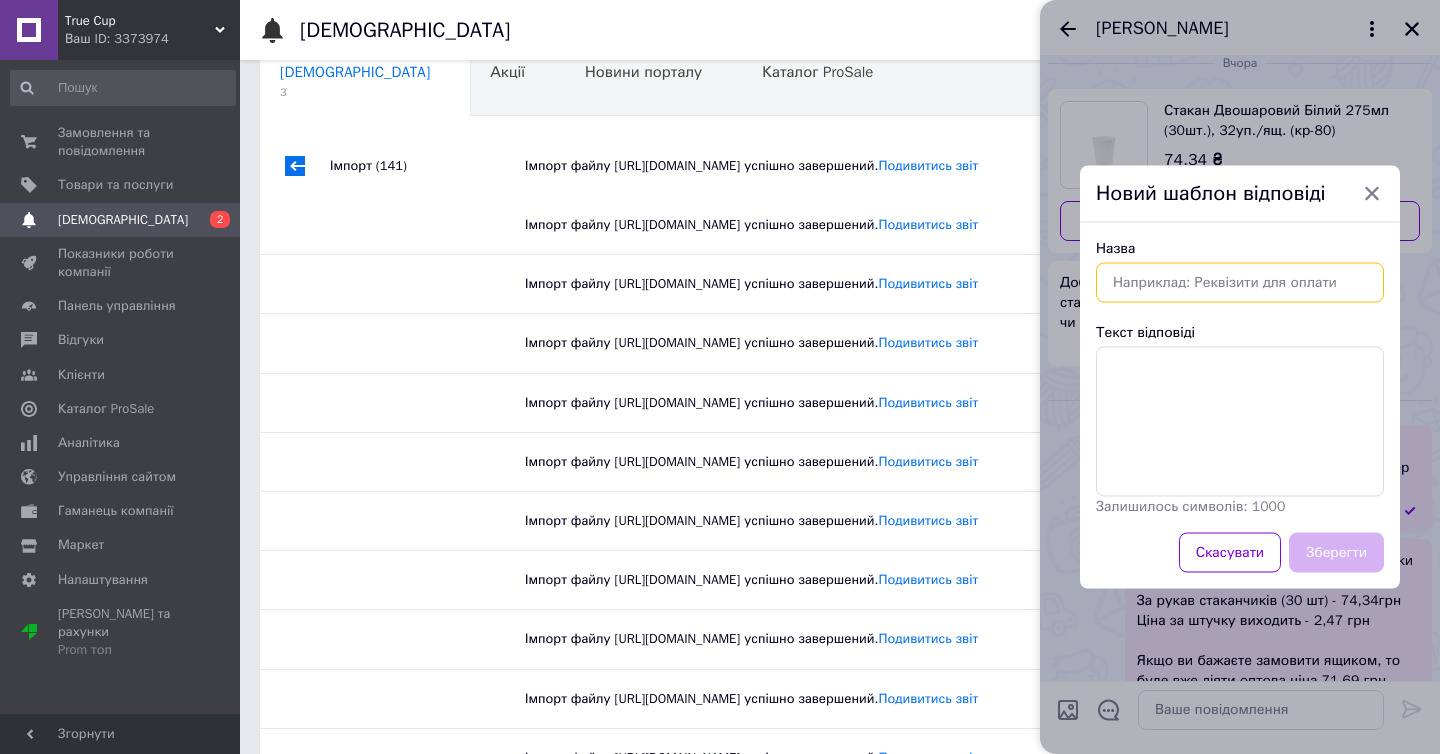 click on "Назва" at bounding box center [1240, 283] 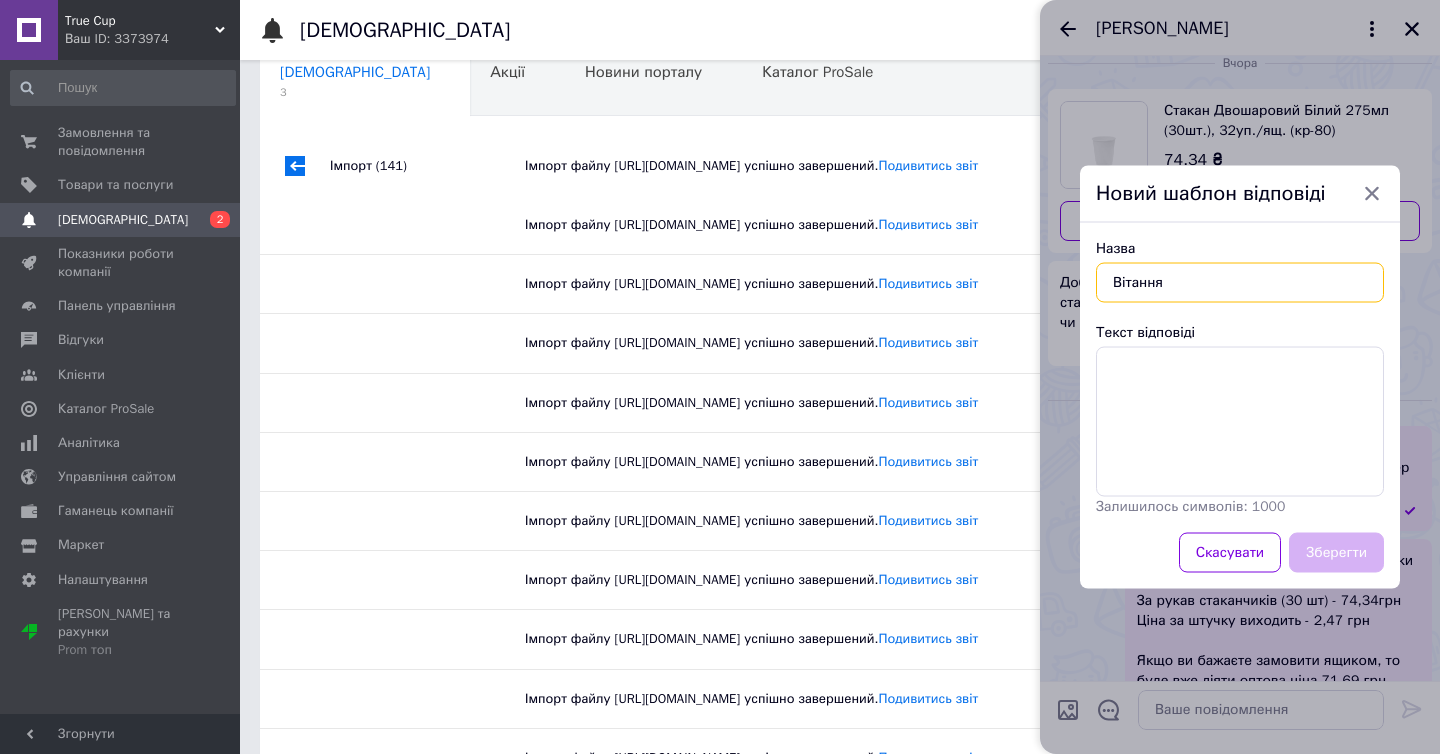 type on "Вітання" 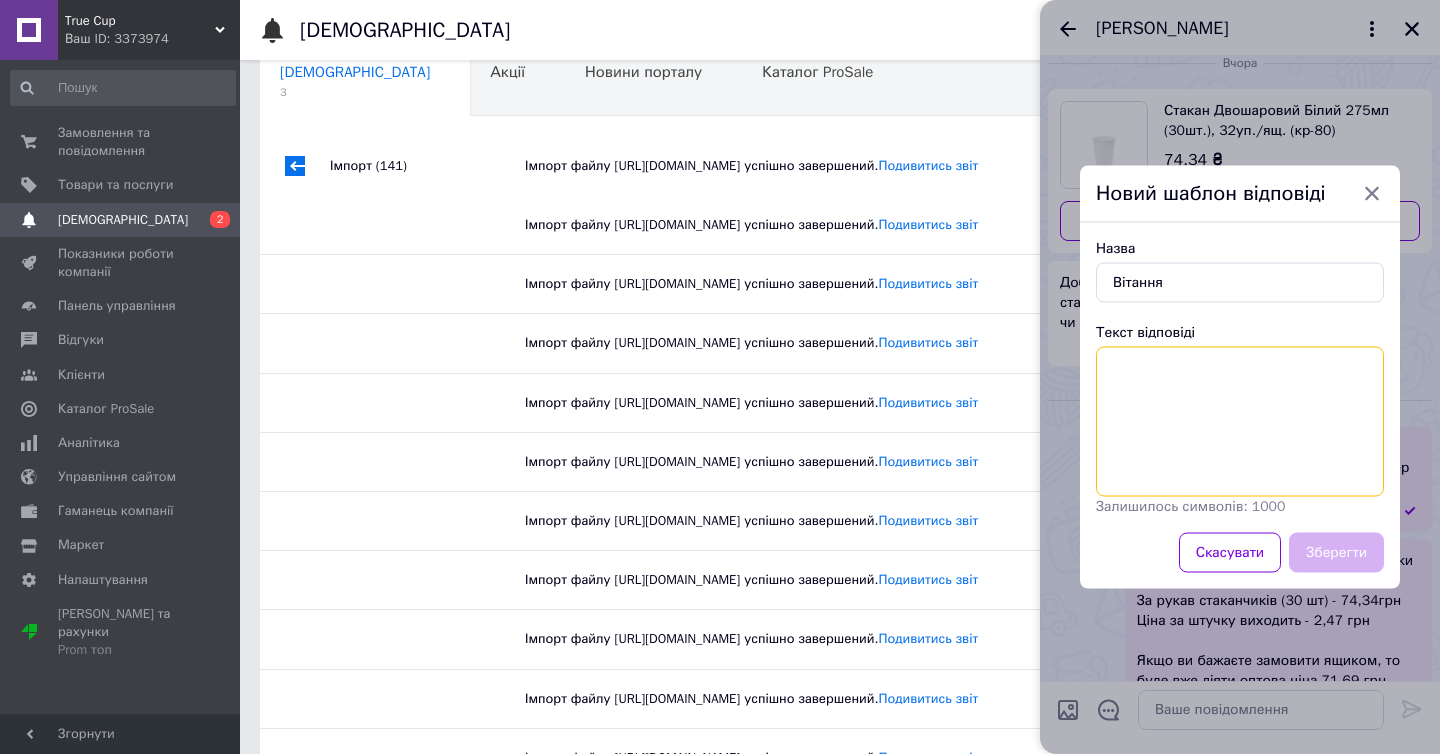 click on "Текст відповіді" at bounding box center (1240, 422) 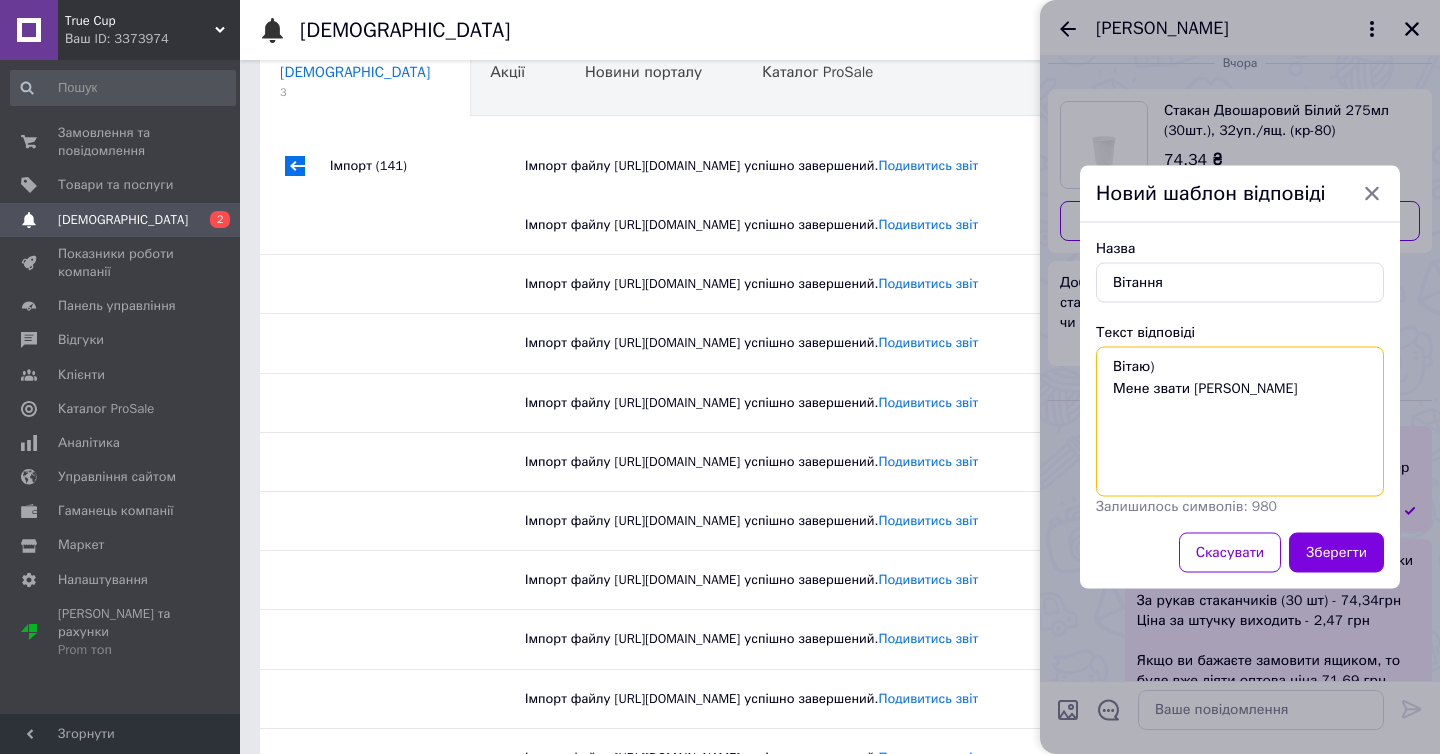 type on "Вітаю)
Мене звати [PERSON_NAME]" 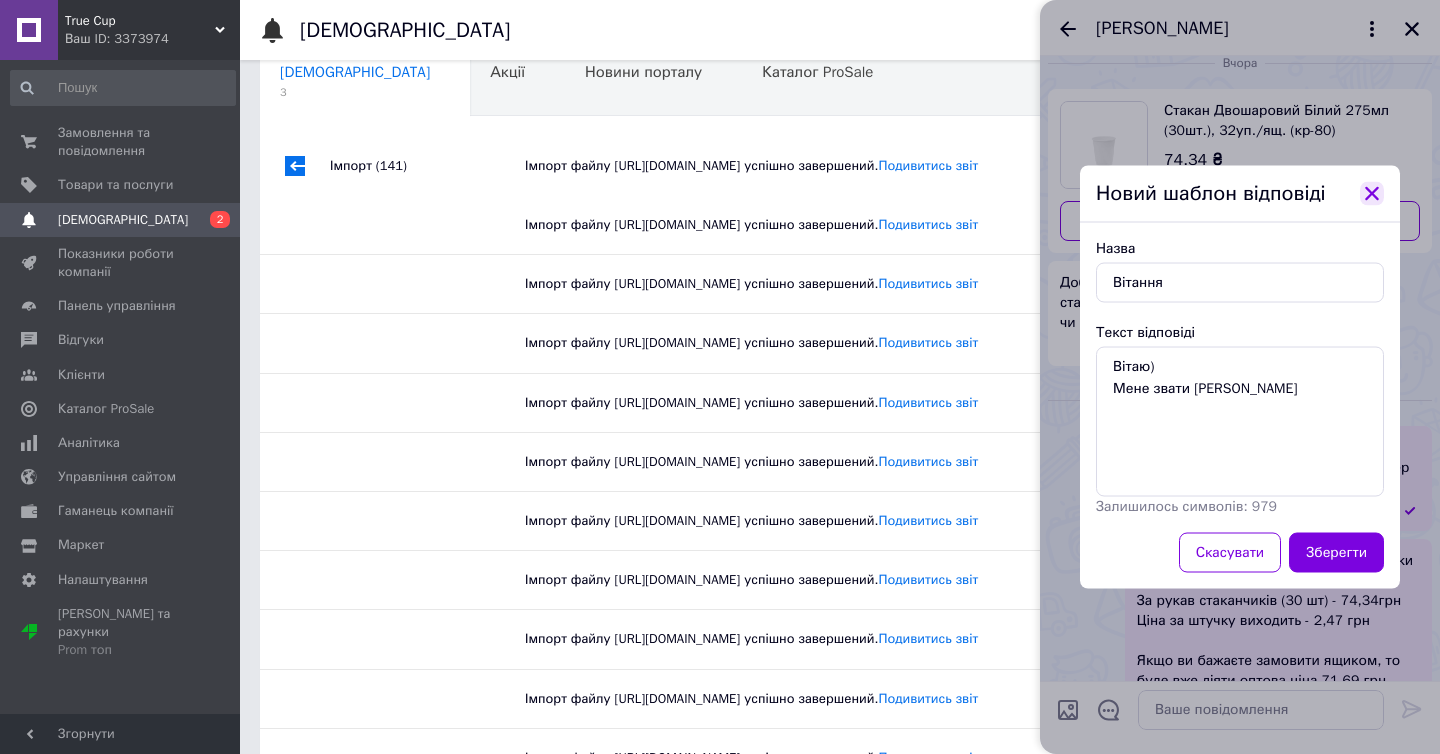 click at bounding box center [1372, 194] 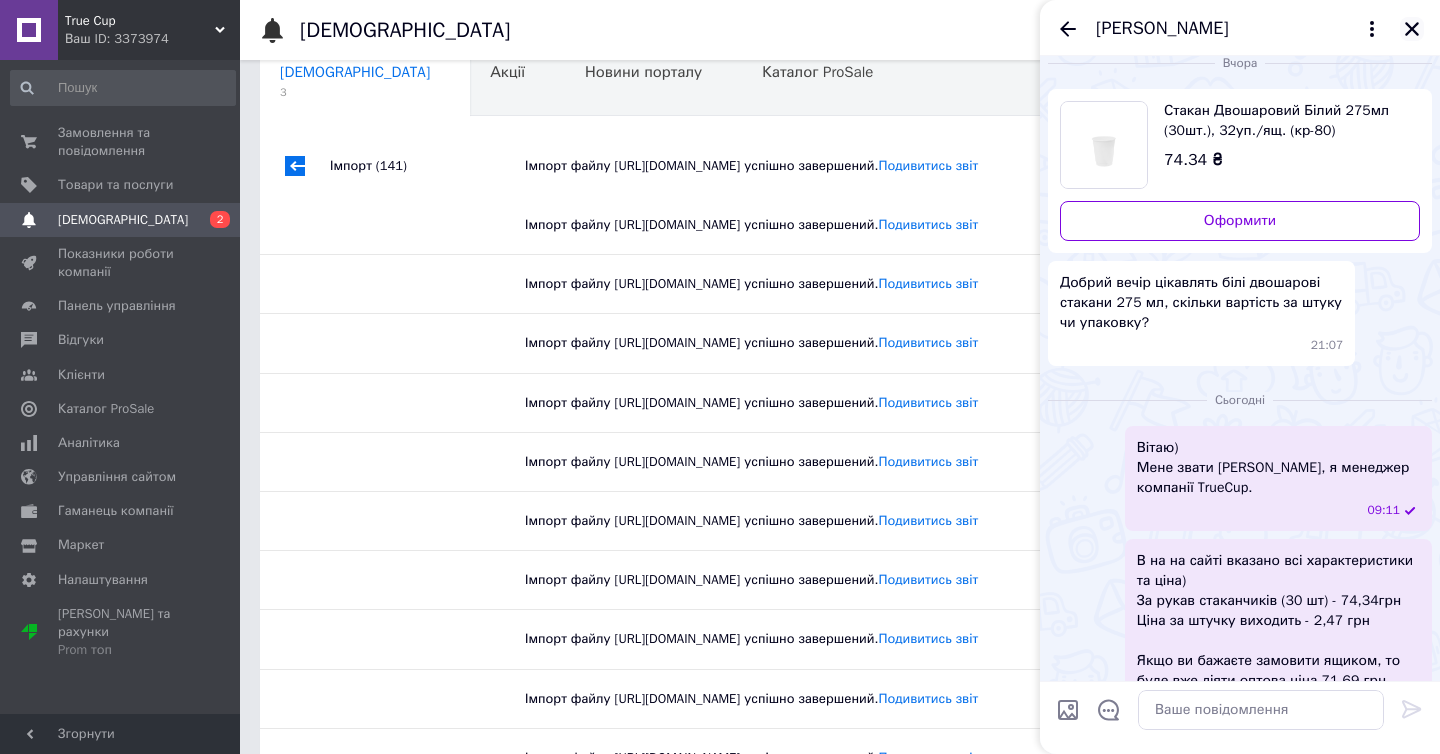 click 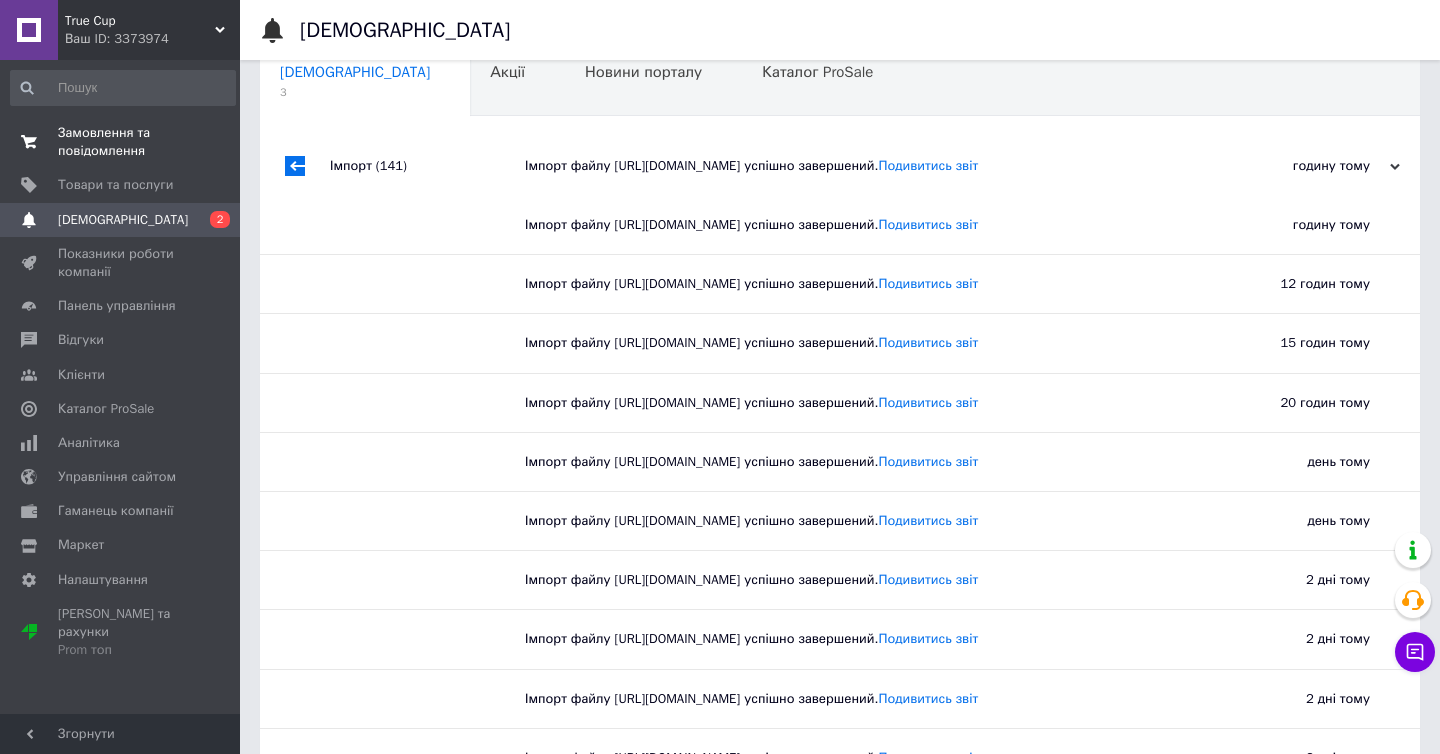 click on "Замовлення та повідомлення" at bounding box center (121, 142) 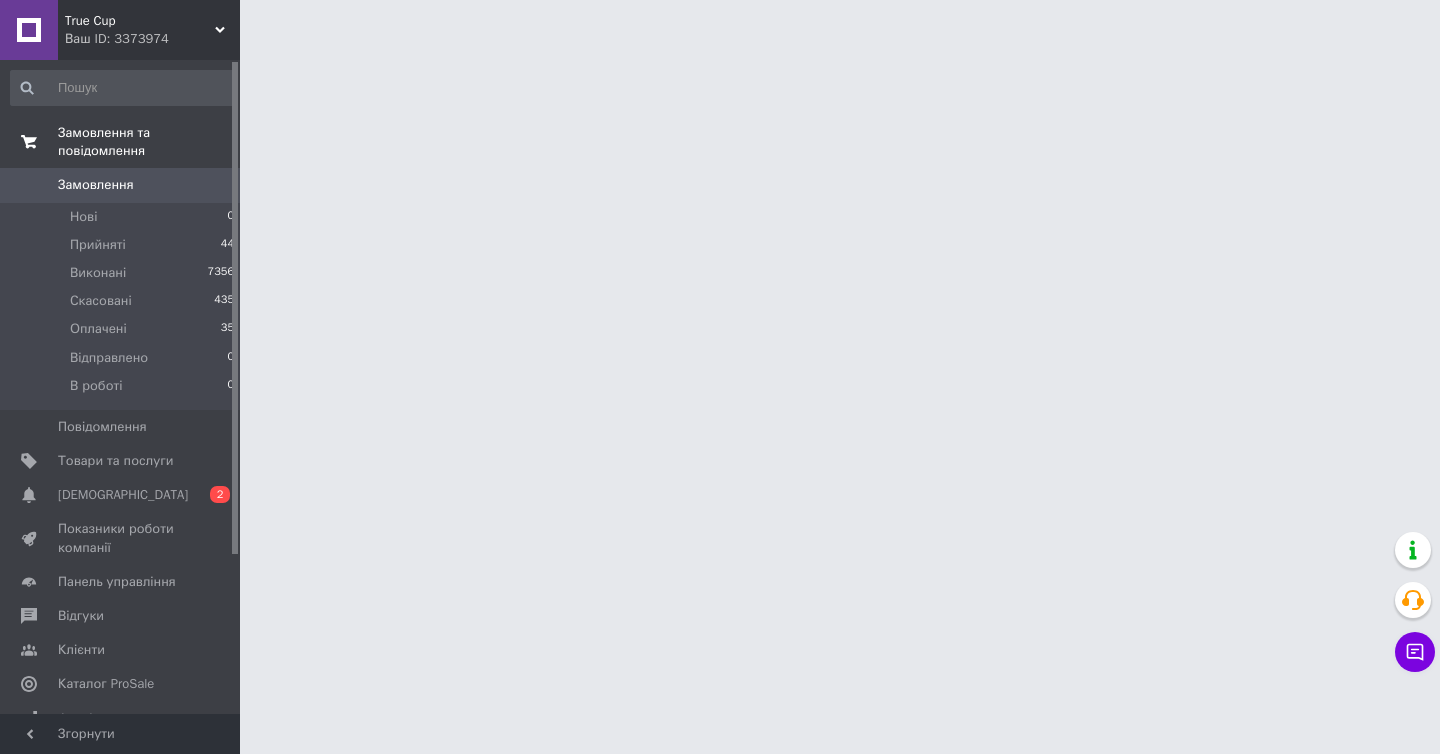 scroll, scrollTop: 0, scrollLeft: 0, axis: both 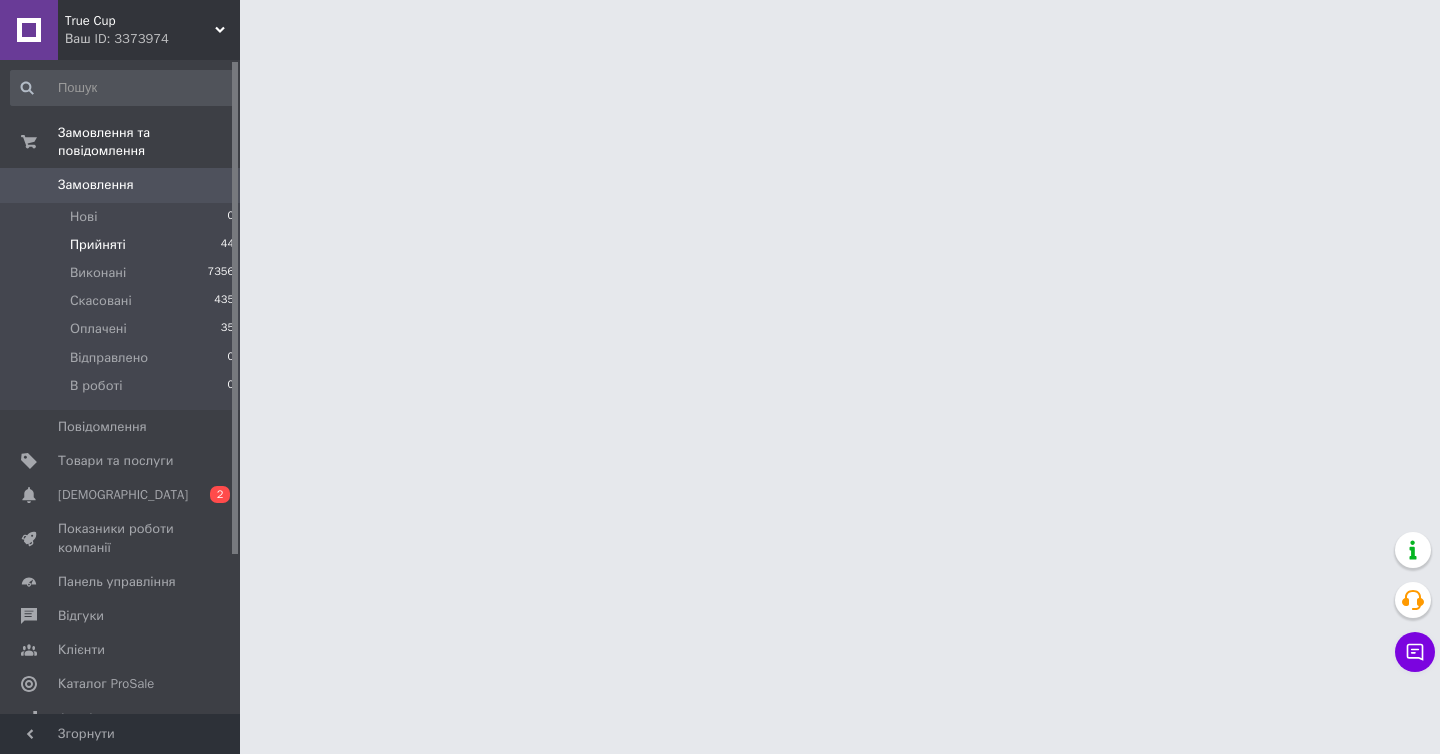click on "Прийняті" at bounding box center (98, 245) 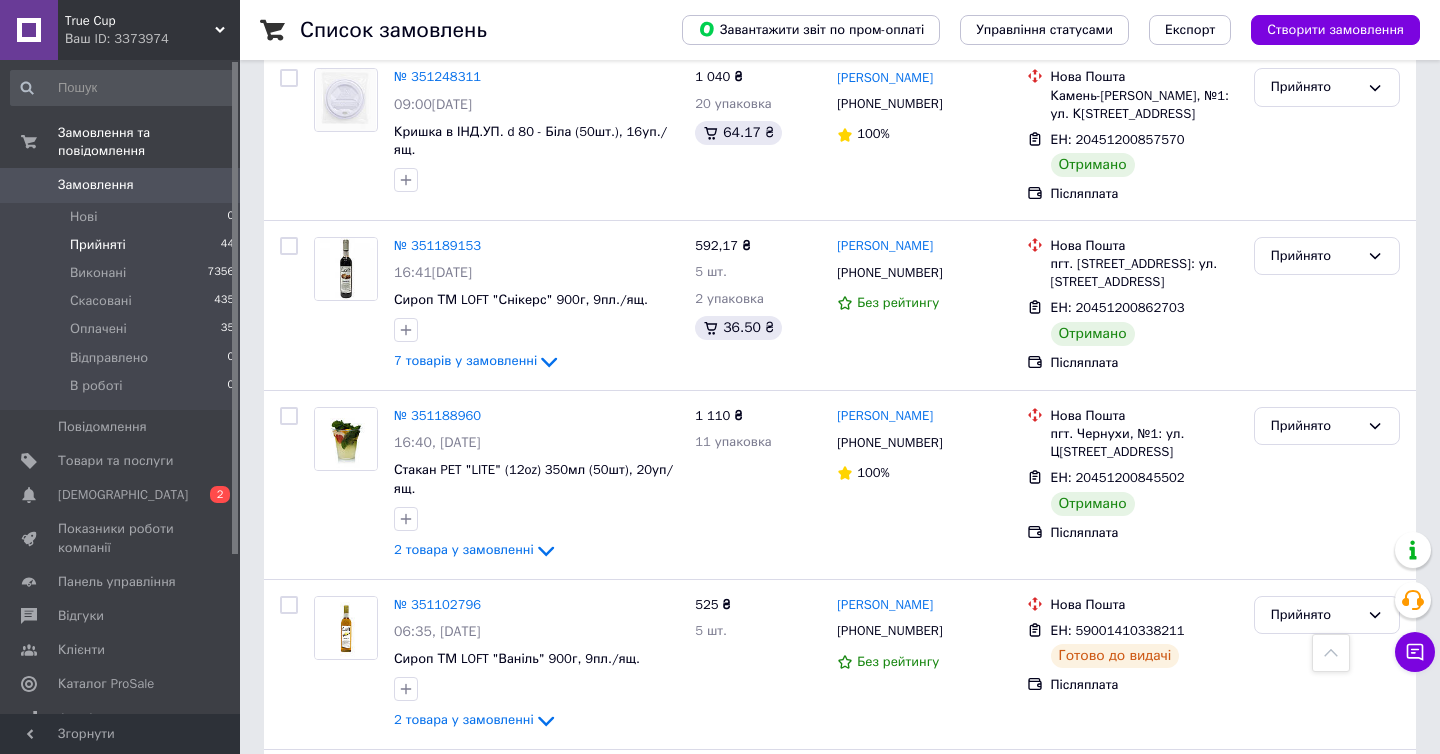 scroll, scrollTop: 7033, scrollLeft: 0, axis: vertical 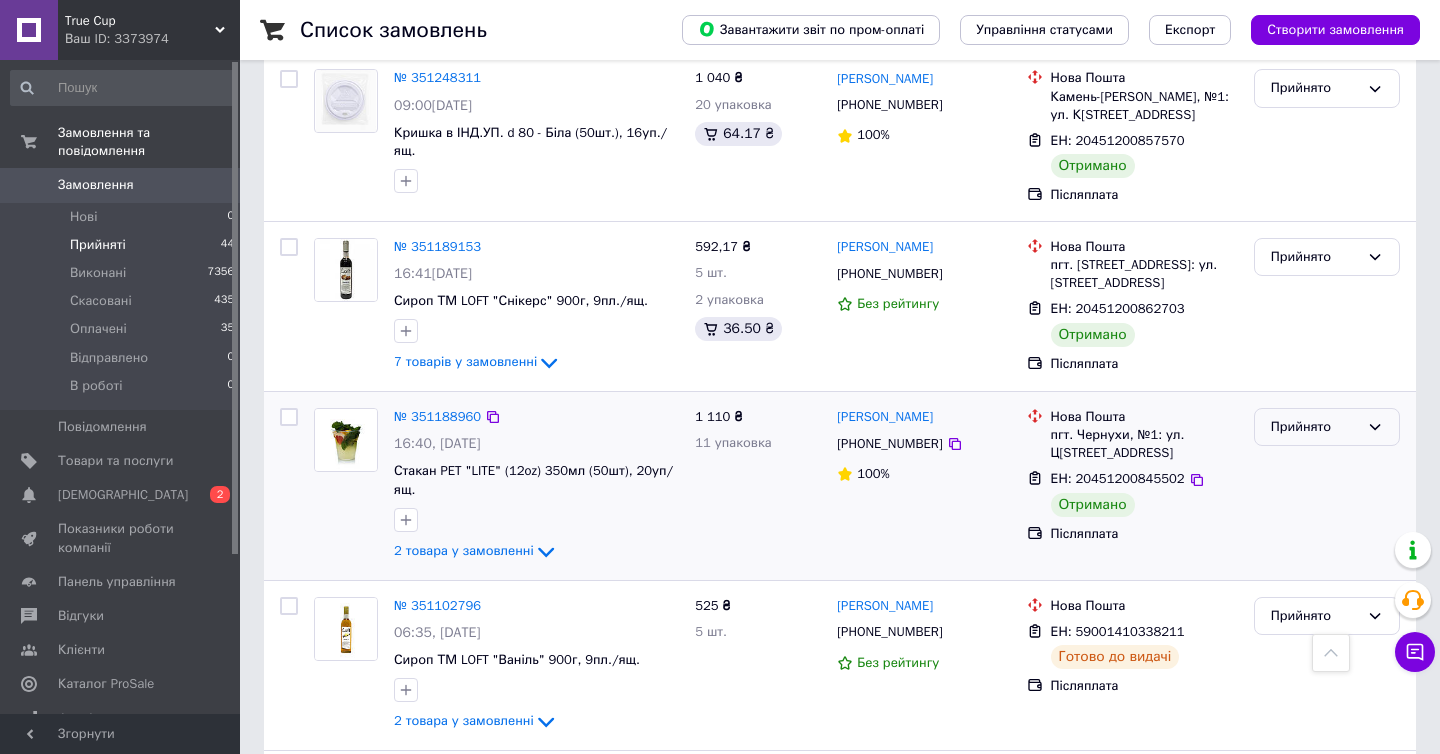 click on "Прийнято" at bounding box center [1315, 427] 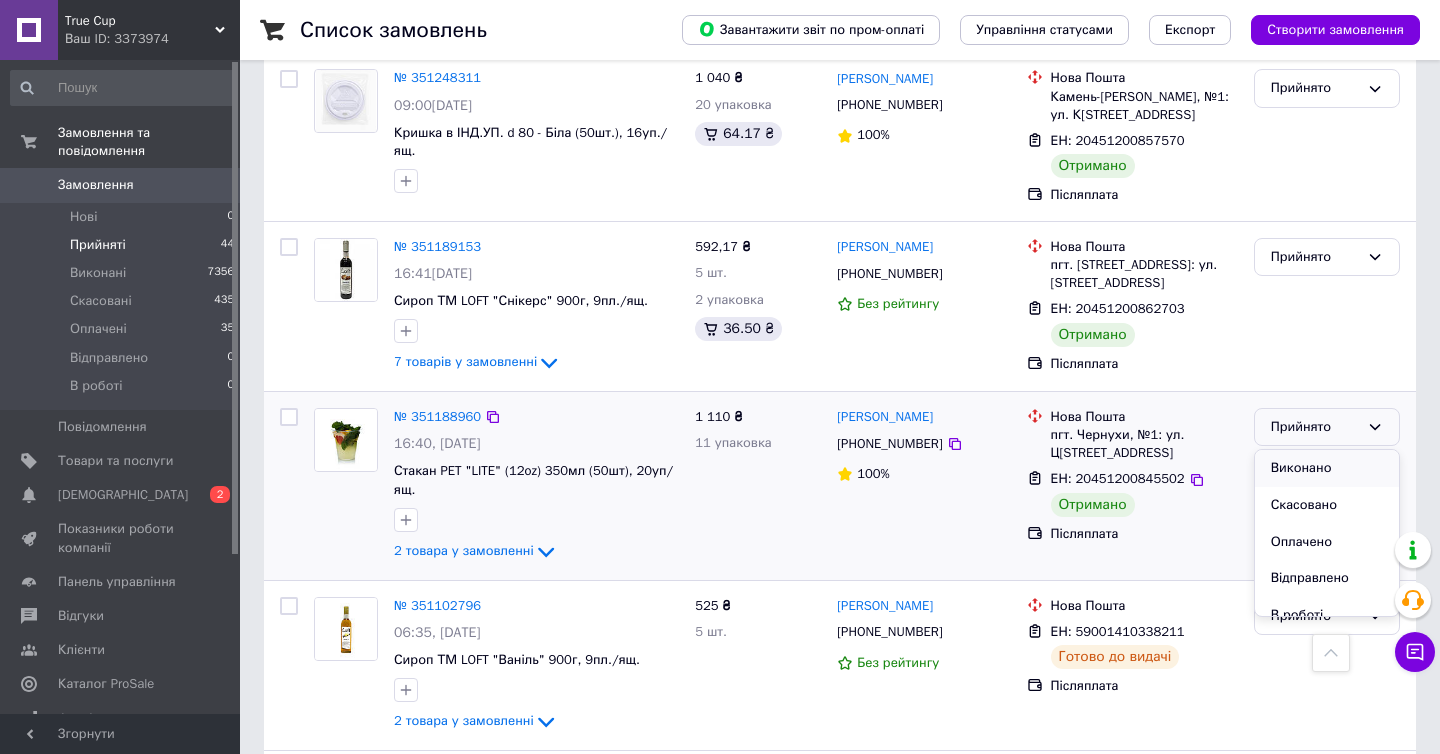 click on "Виконано" at bounding box center [1327, 468] 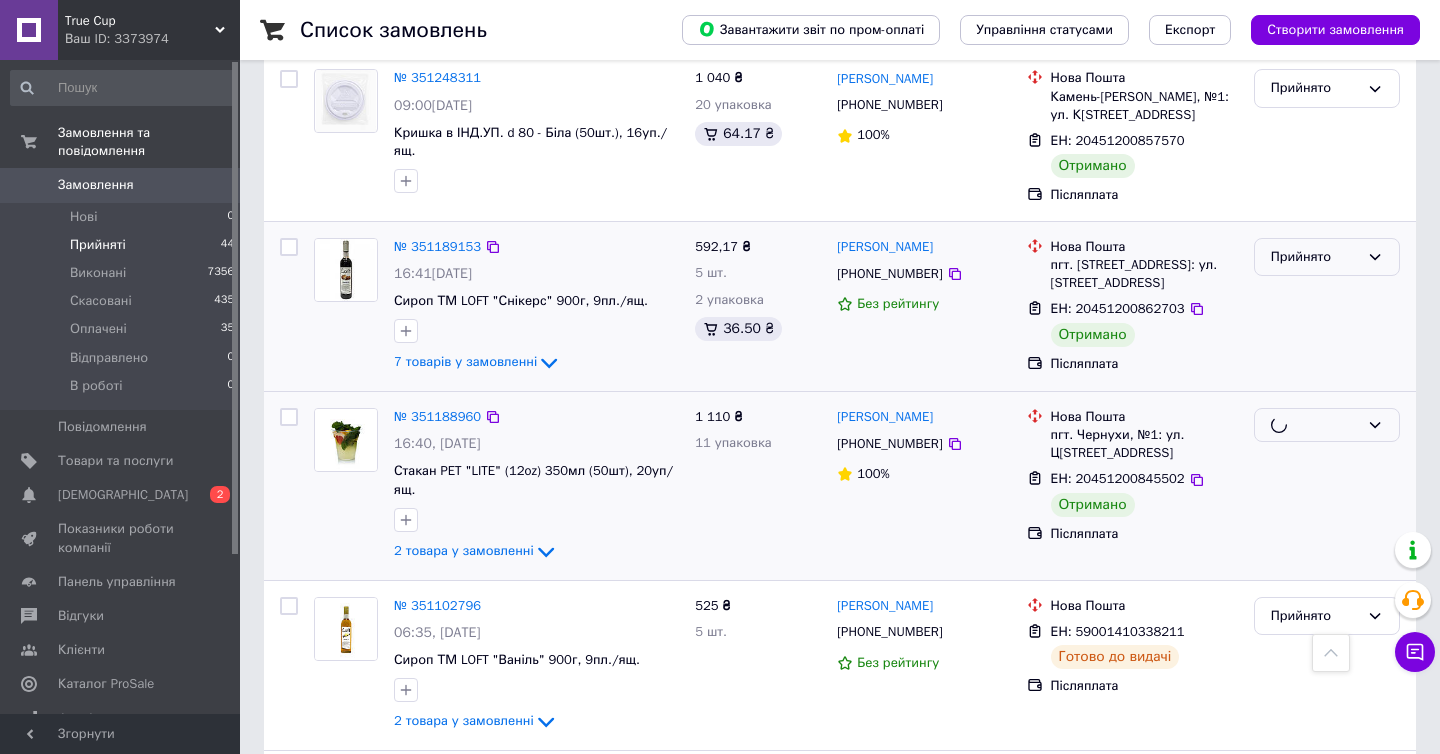 click on "Прийнято" at bounding box center (1315, 257) 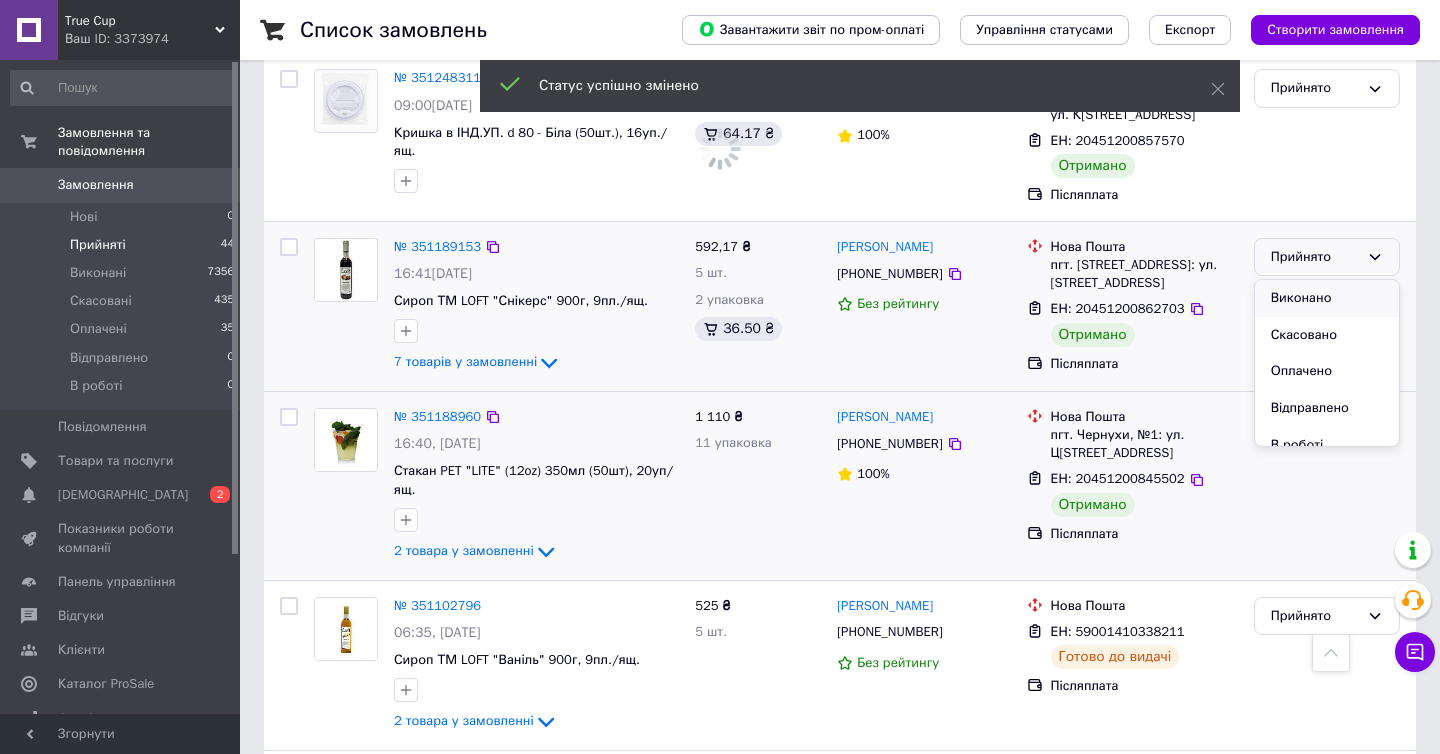 click on "Виконано" at bounding box center (1327, 298) 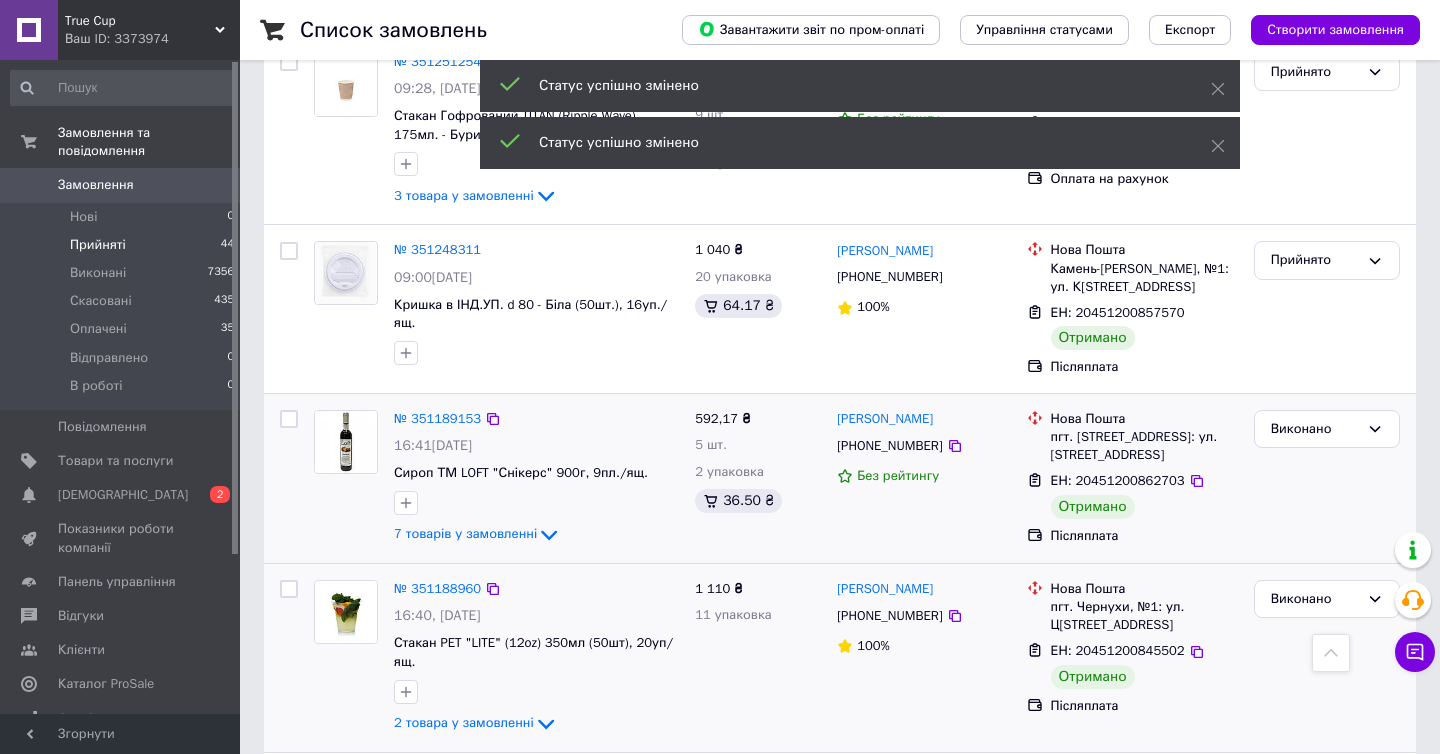 scroll, scrollTop: 6850, scrollLeft: 0, axis: vertical 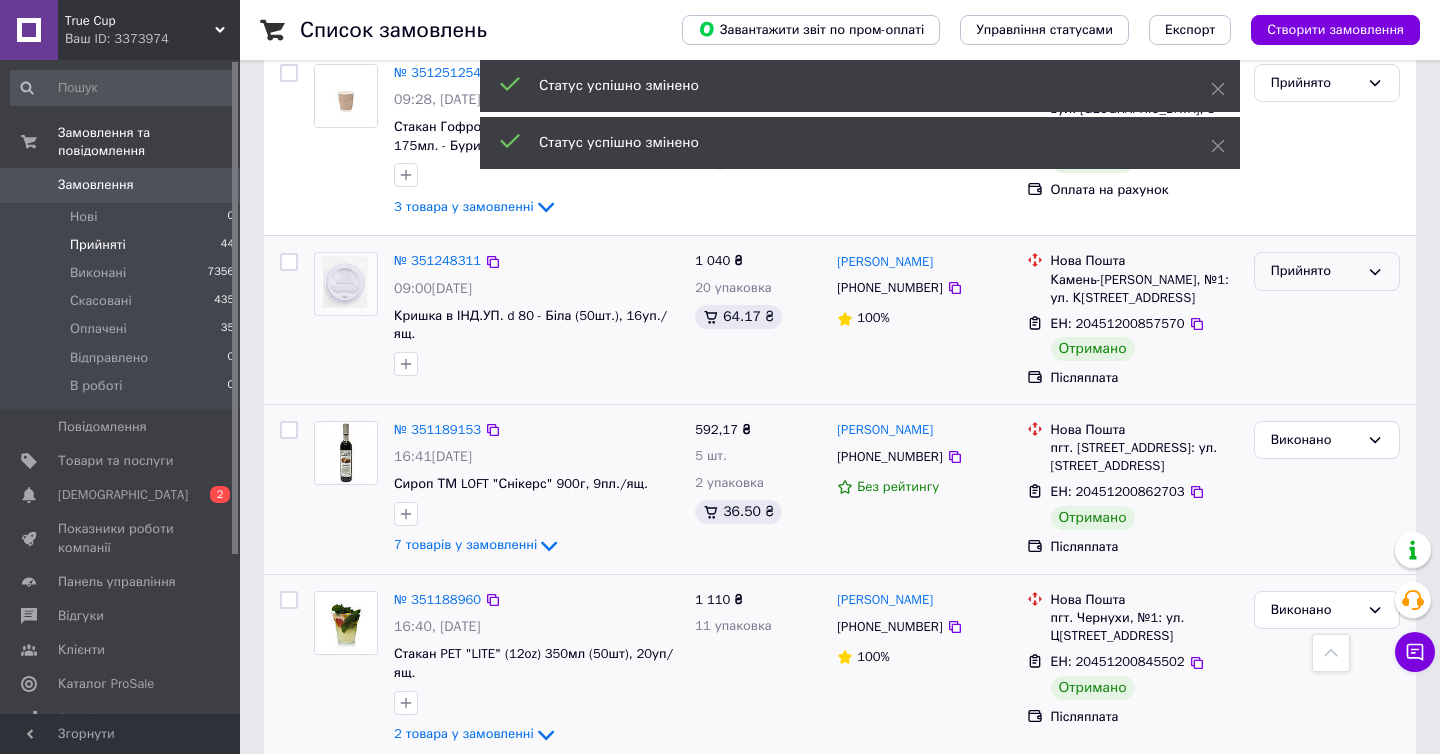 click on "Прийнято" at bounding box center (1327, 271) 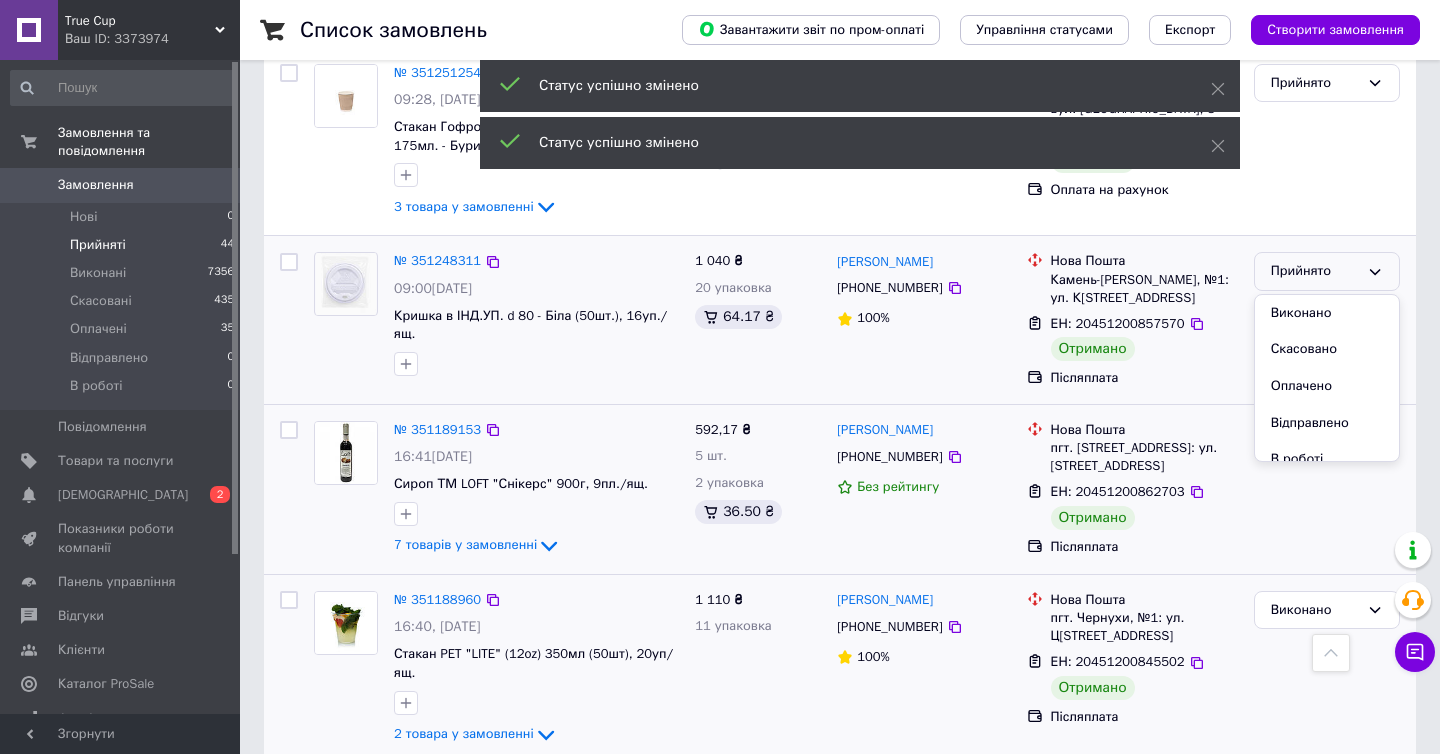 click on "Виконано" at bounding box center (1327, 313) 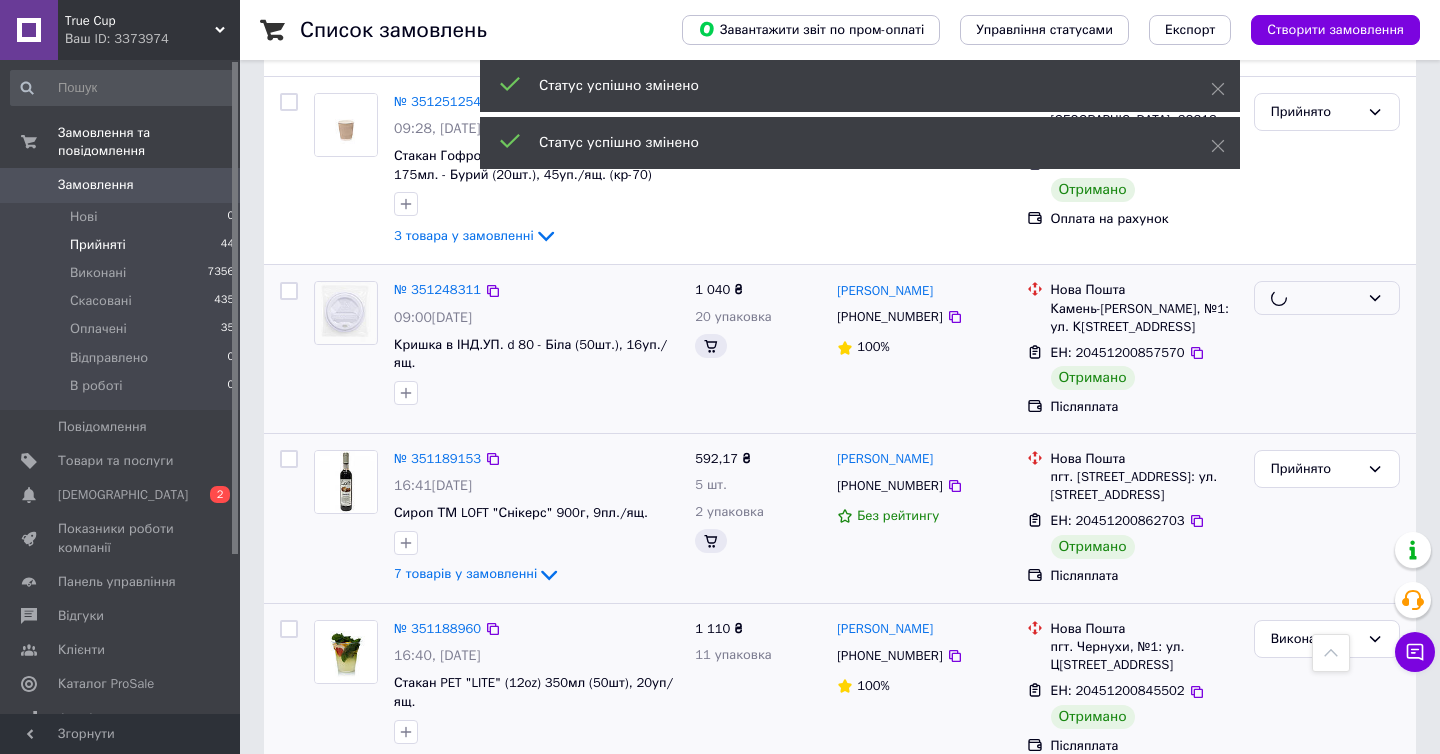 scroll, scrollTop: 6522, scrollLeft: 0, axis: vertical 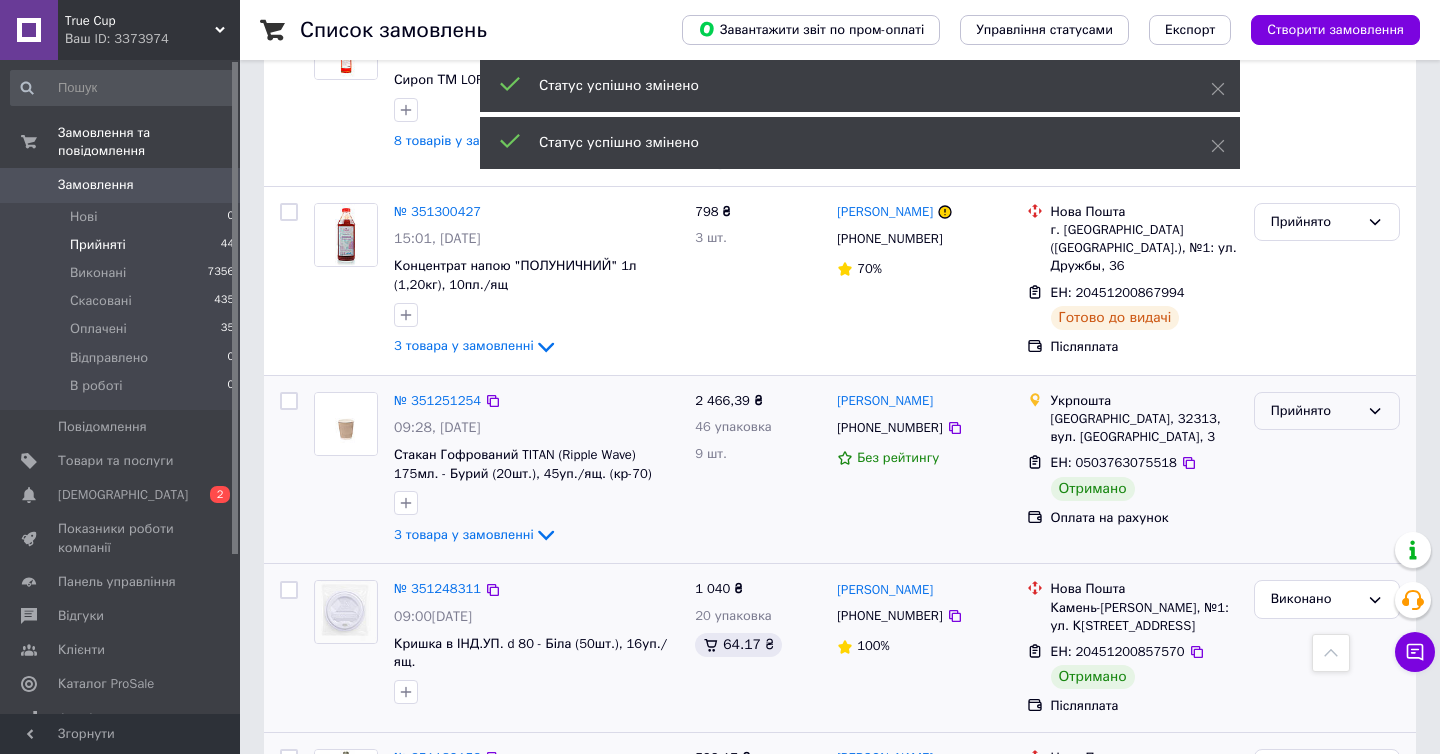click on "Прийнято" at bounding box center (1327, 411) 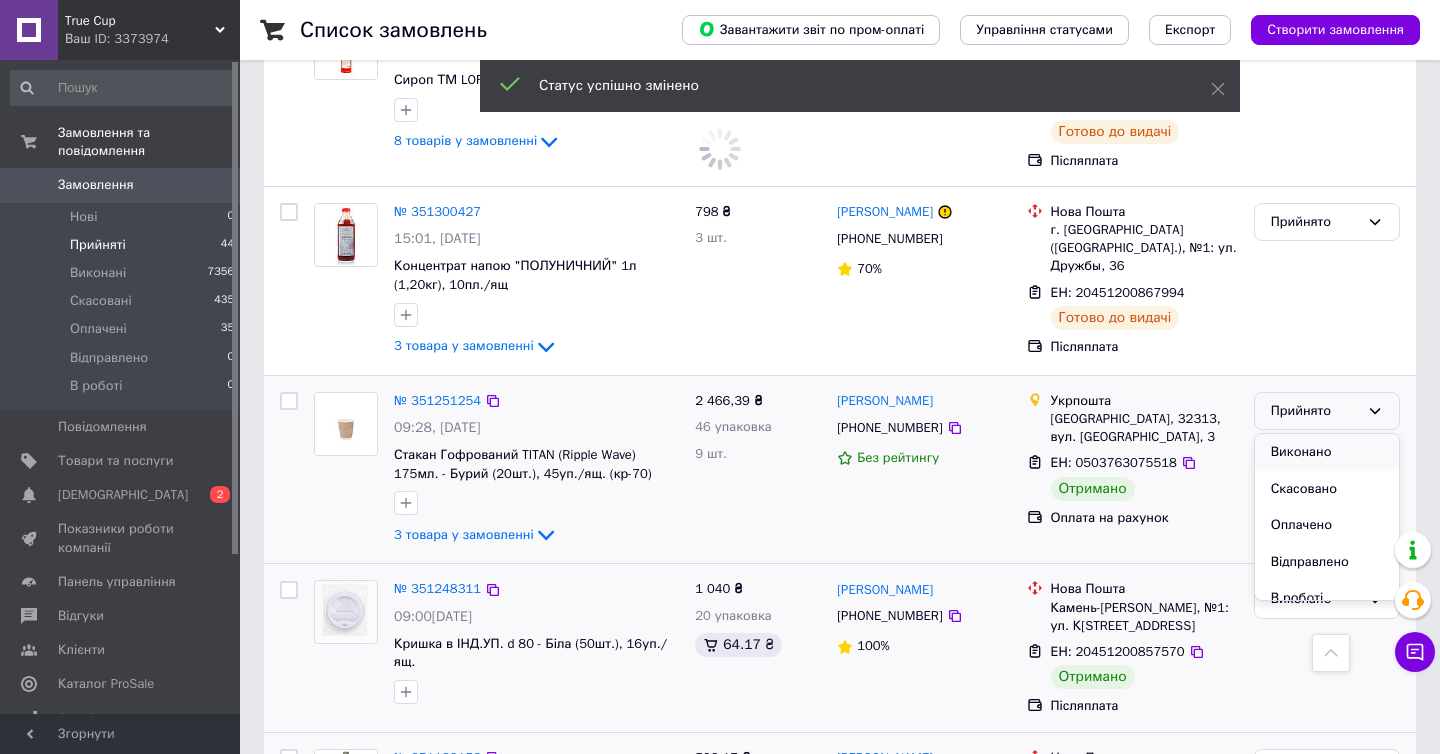 click on "Виконано" at bounding box center [1327, 452] 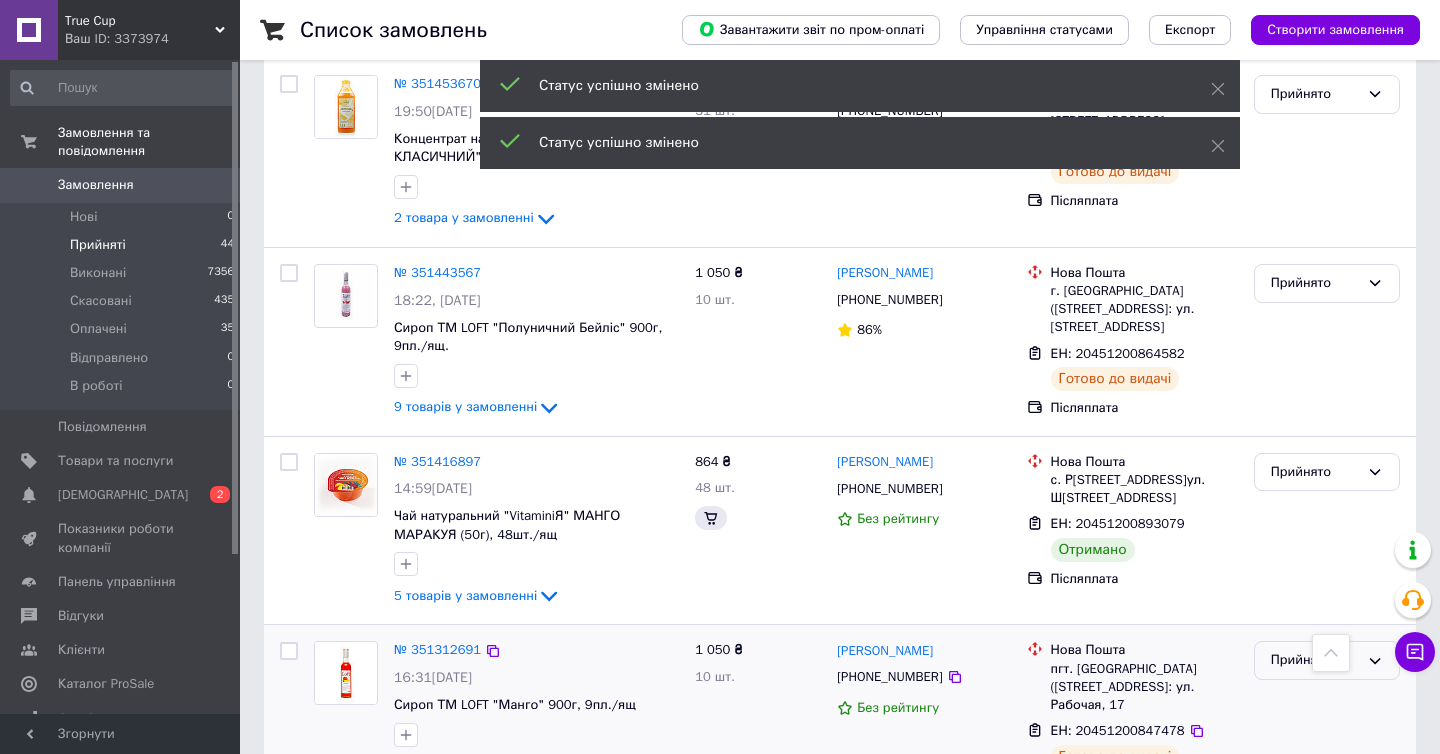 scroll, scrollTop: 5881, scrollLeft: 0, axis: vertical 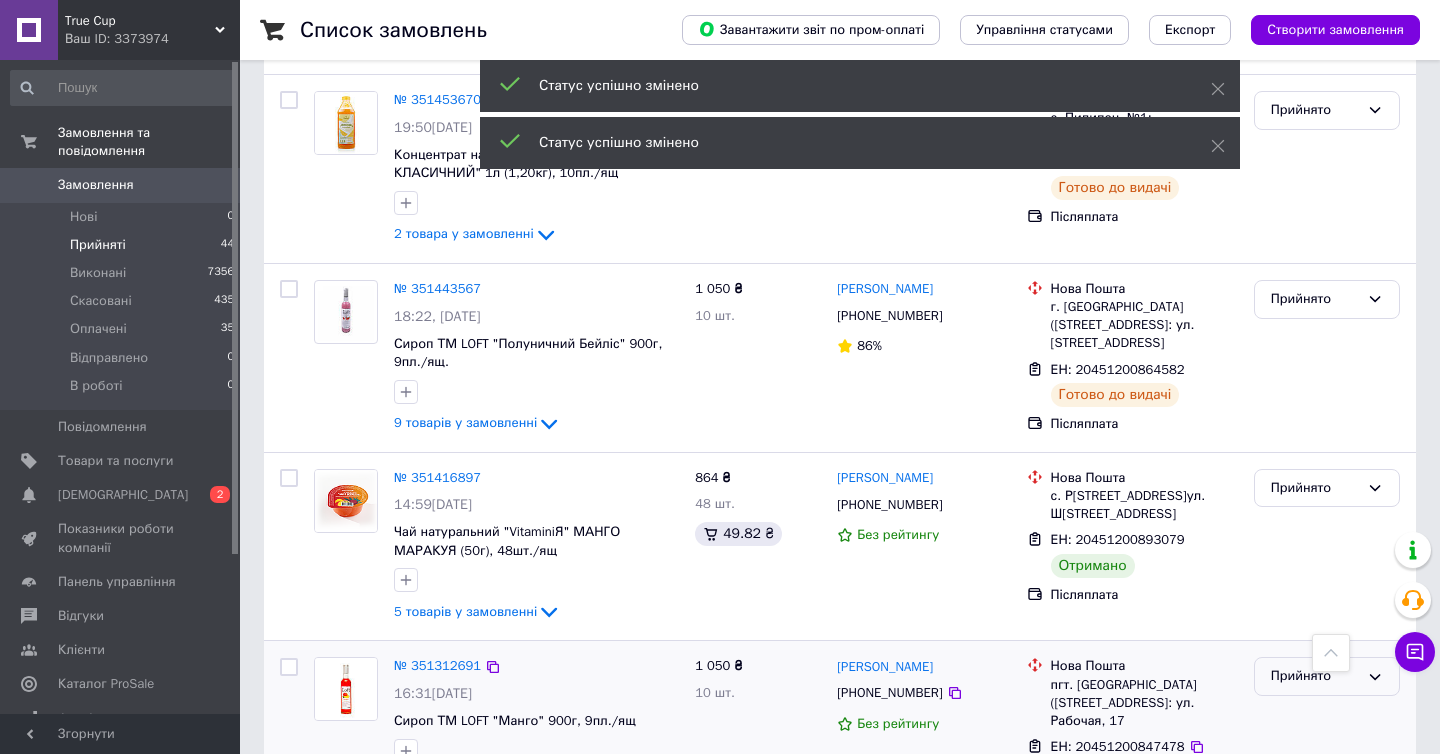 click on "Прийнято" at bounding box center (1327, 488) 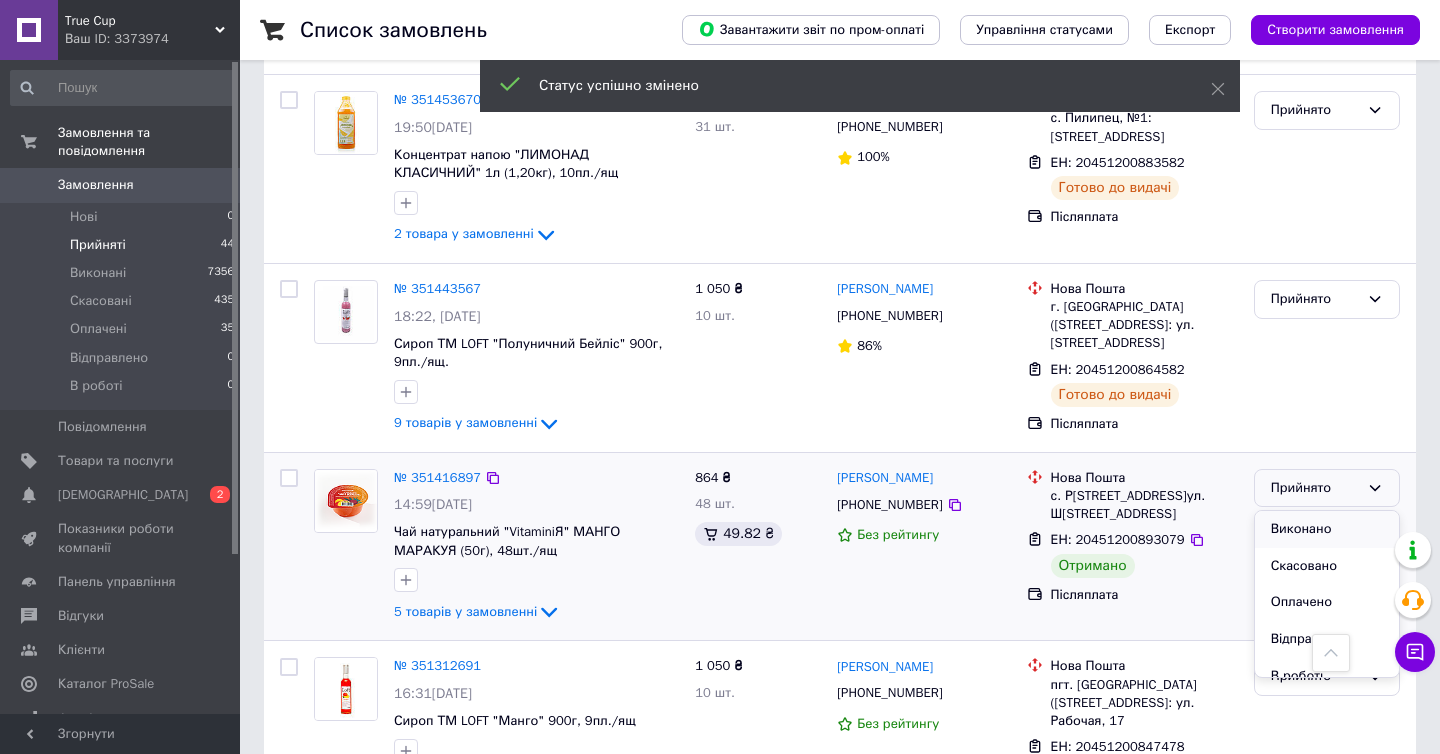 click on "Виконано" at bounding box center [1327, 529] 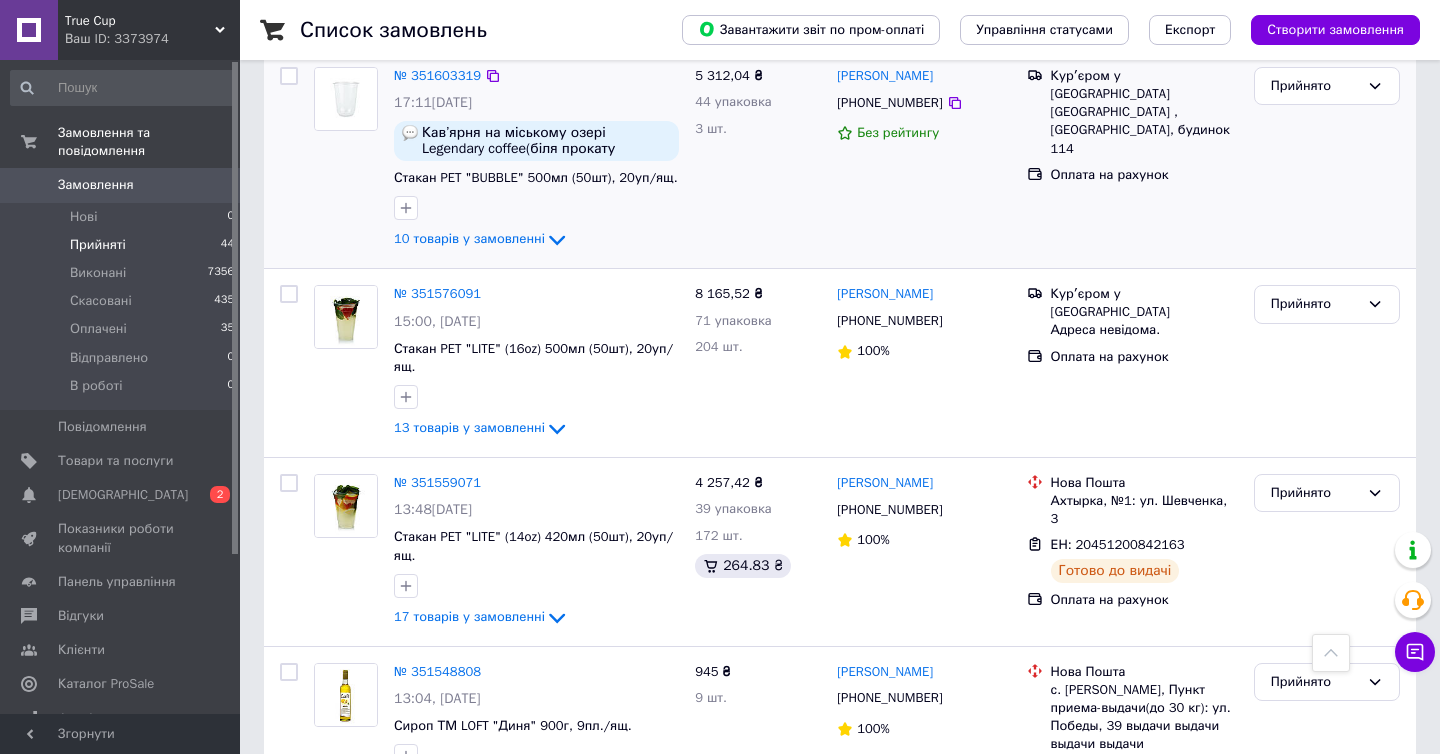 scroll, scrollTop: 5107, scrollLeft: 0, axis: vertical 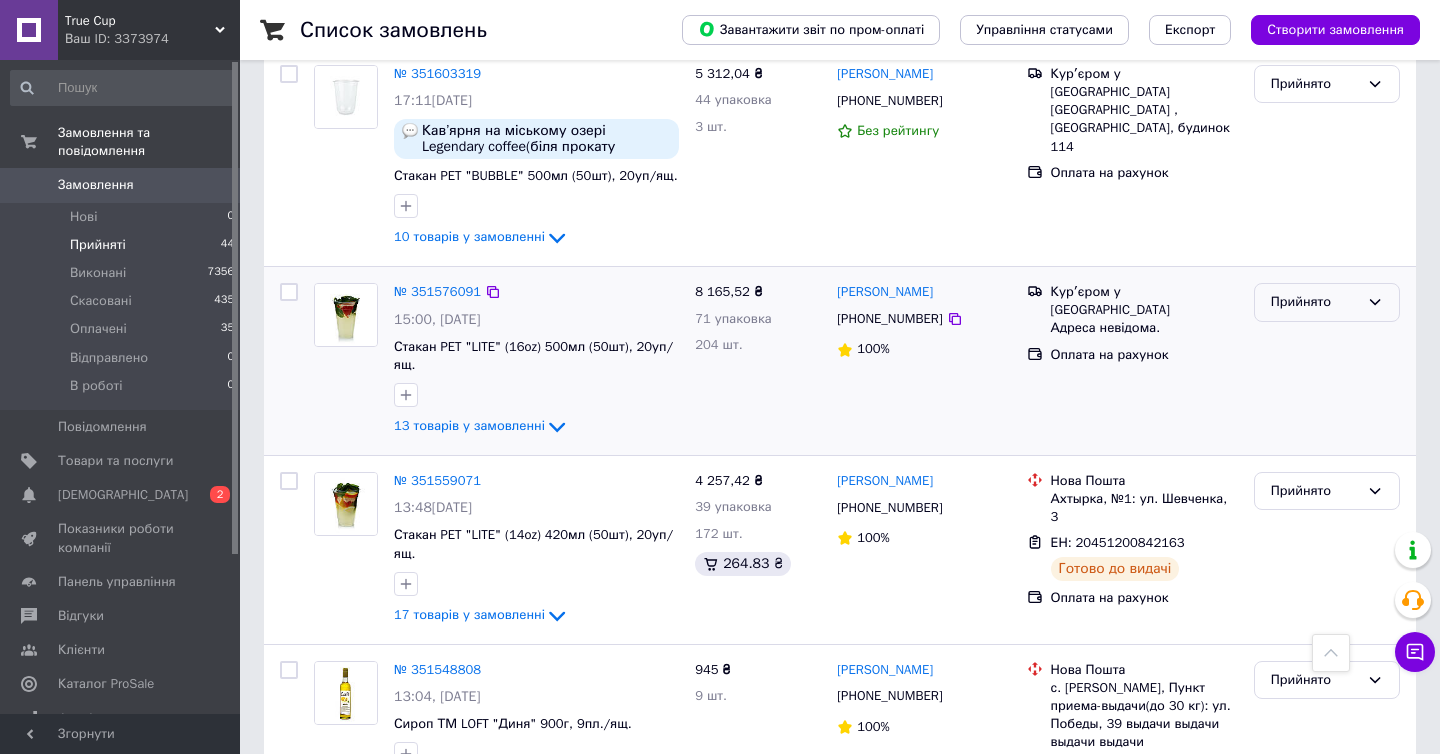 click on "Прийнято" at bounding box center [1315, 302] 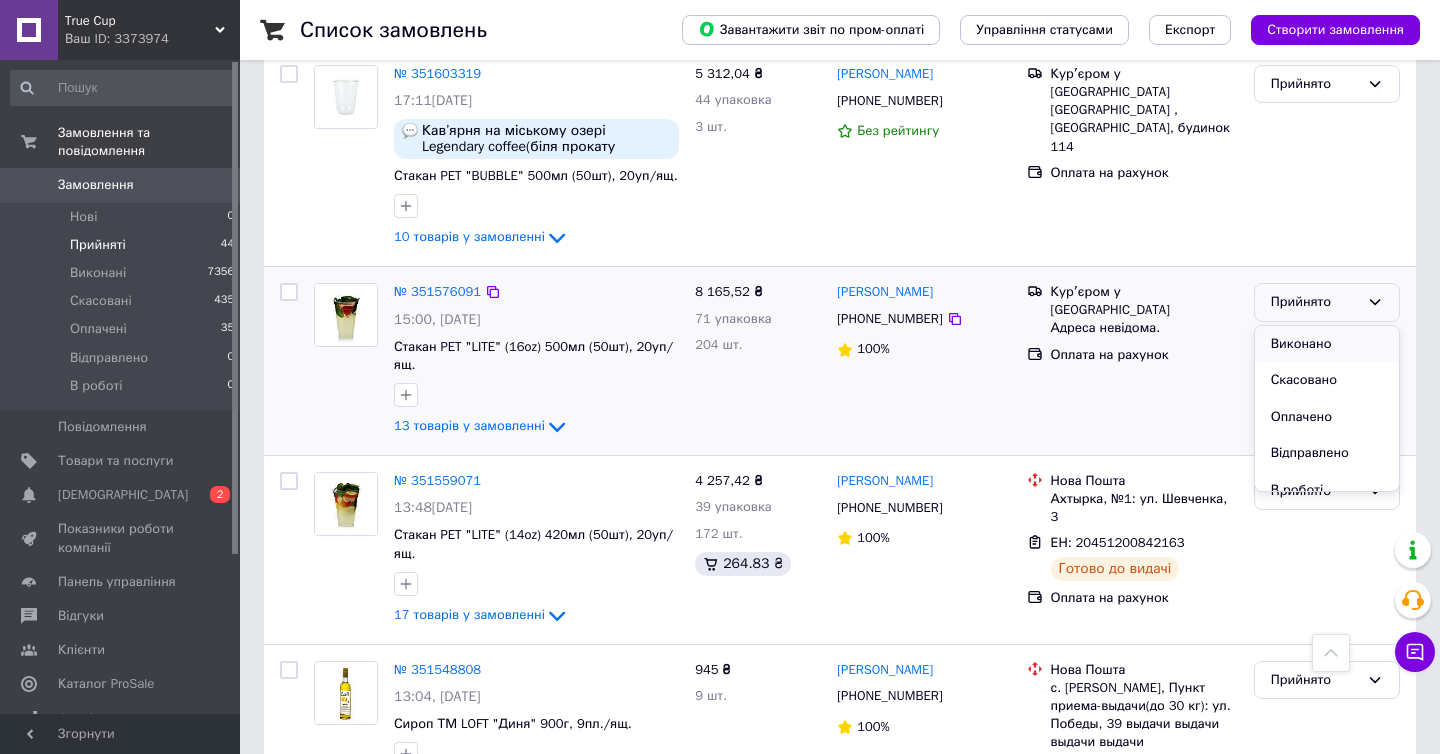 click on "Виконано" at bounding box center (1327, 344) 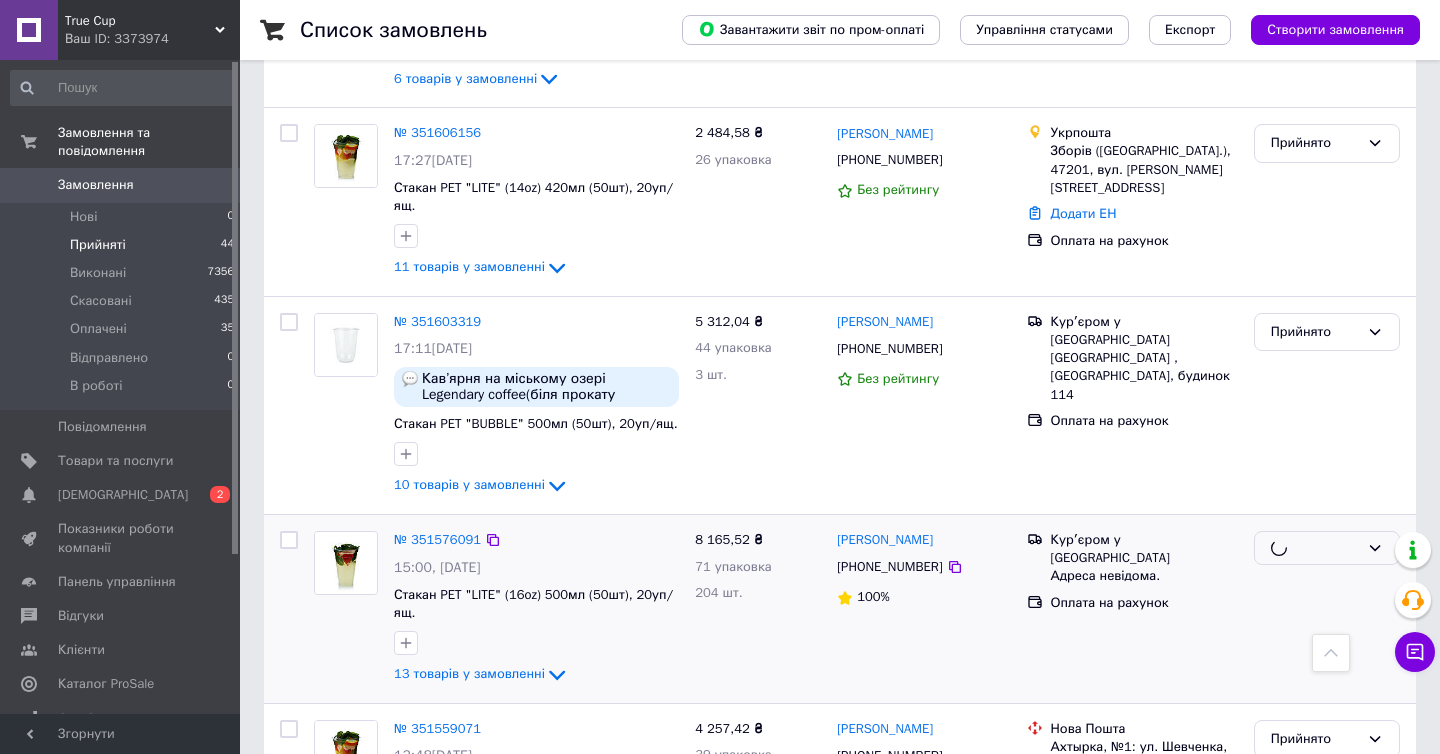 scroll, scrollTop: 4841, scrollLeft: 0, axis: vertical 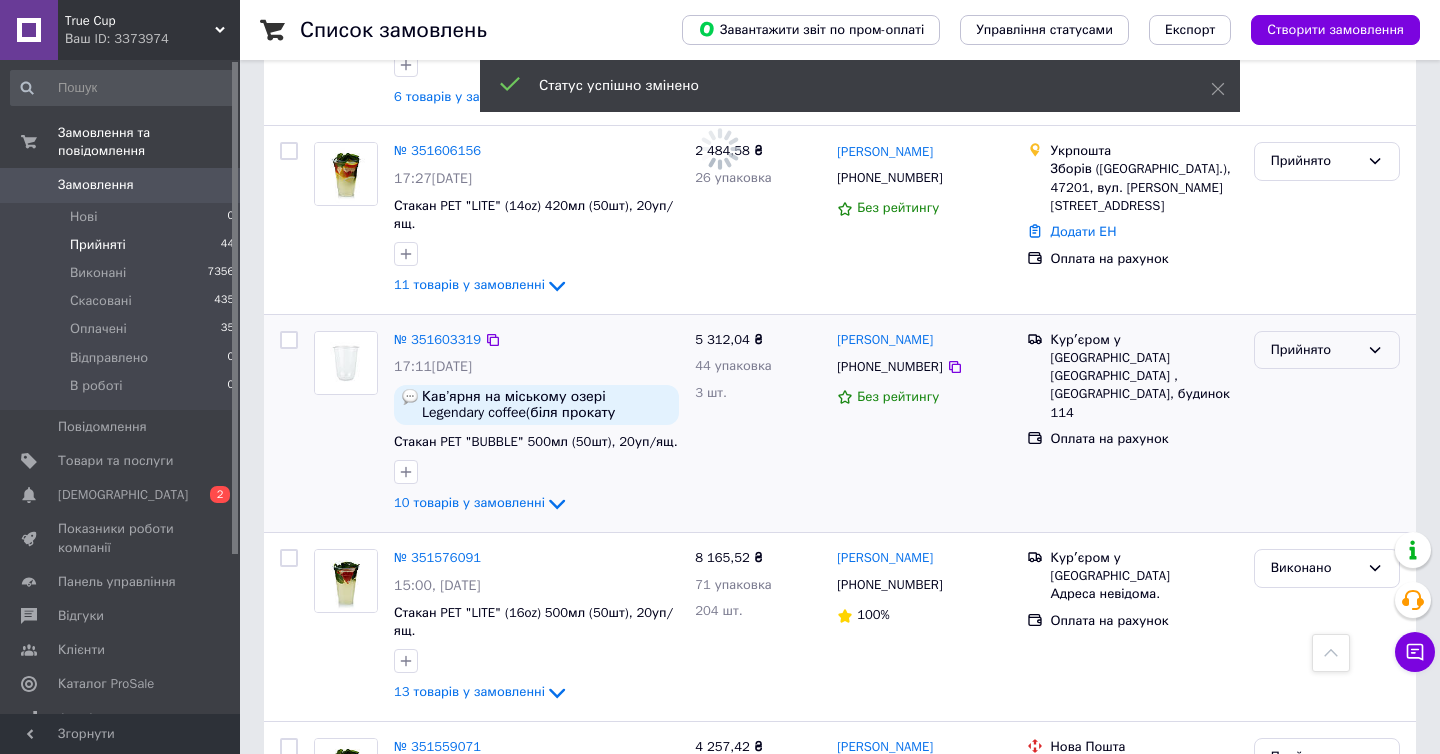 click on "Прийнято" at bounding box center [1315, 350] 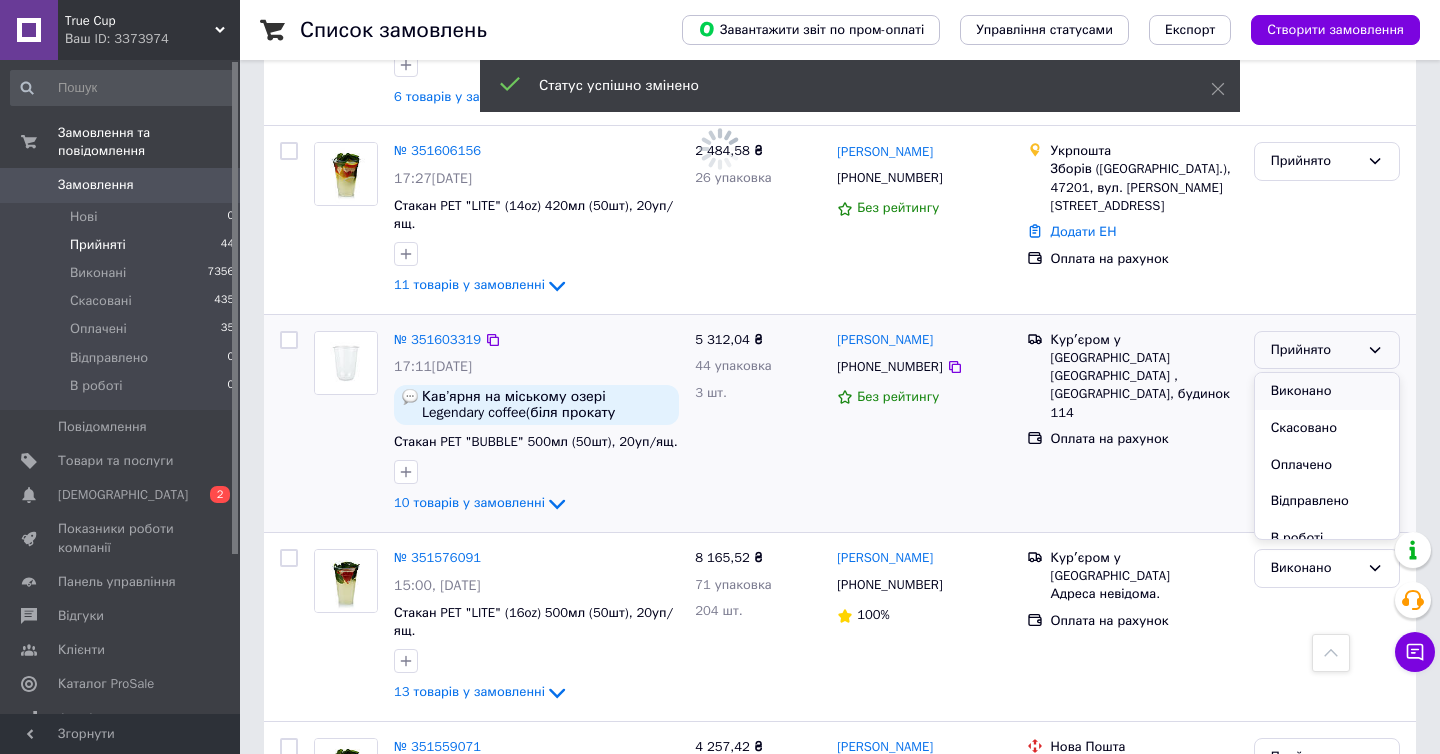click on "Виконано" at bounding box center [1327, 391] 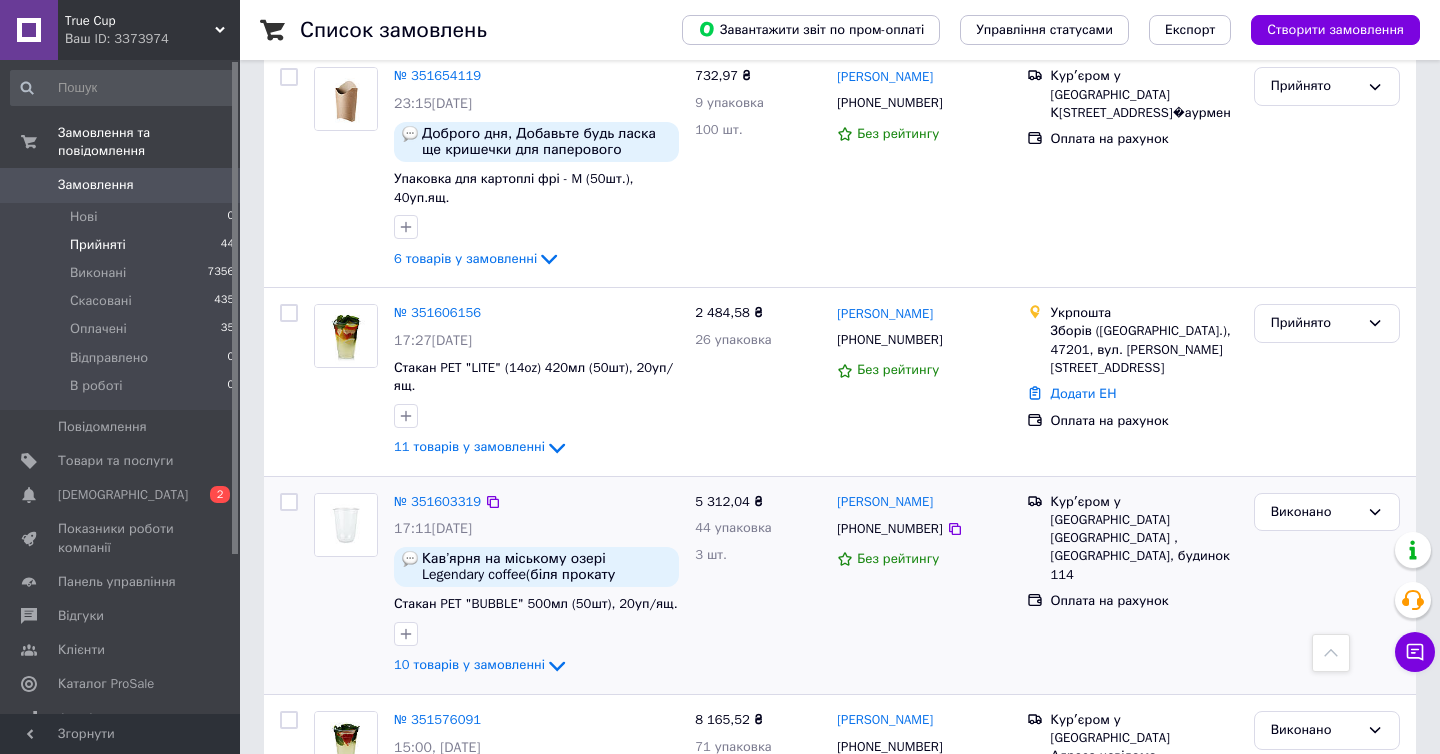 scroll, scrollTop: 4667, scrollLeft: 0, axis: vertical 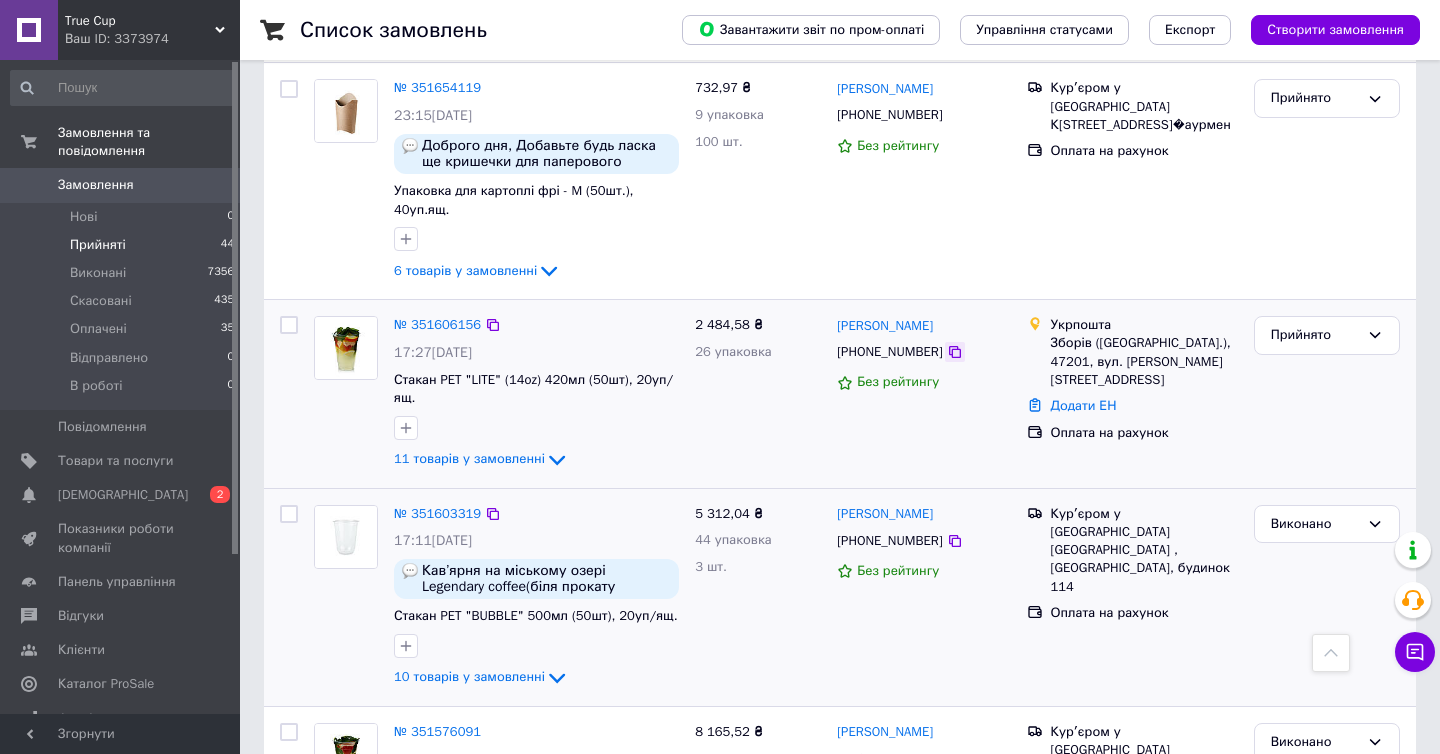 click 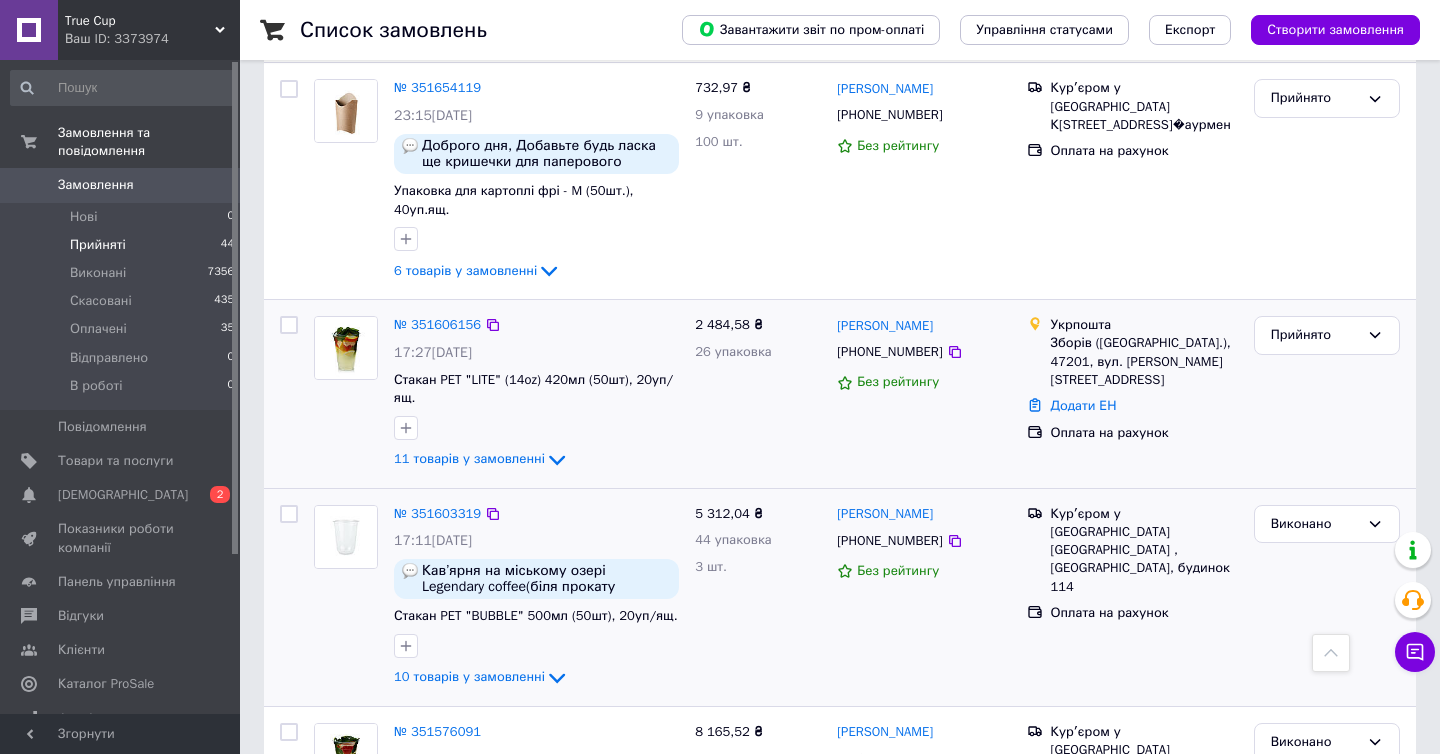 click on "Додати ЕН" at bounding box center (1144, 406) 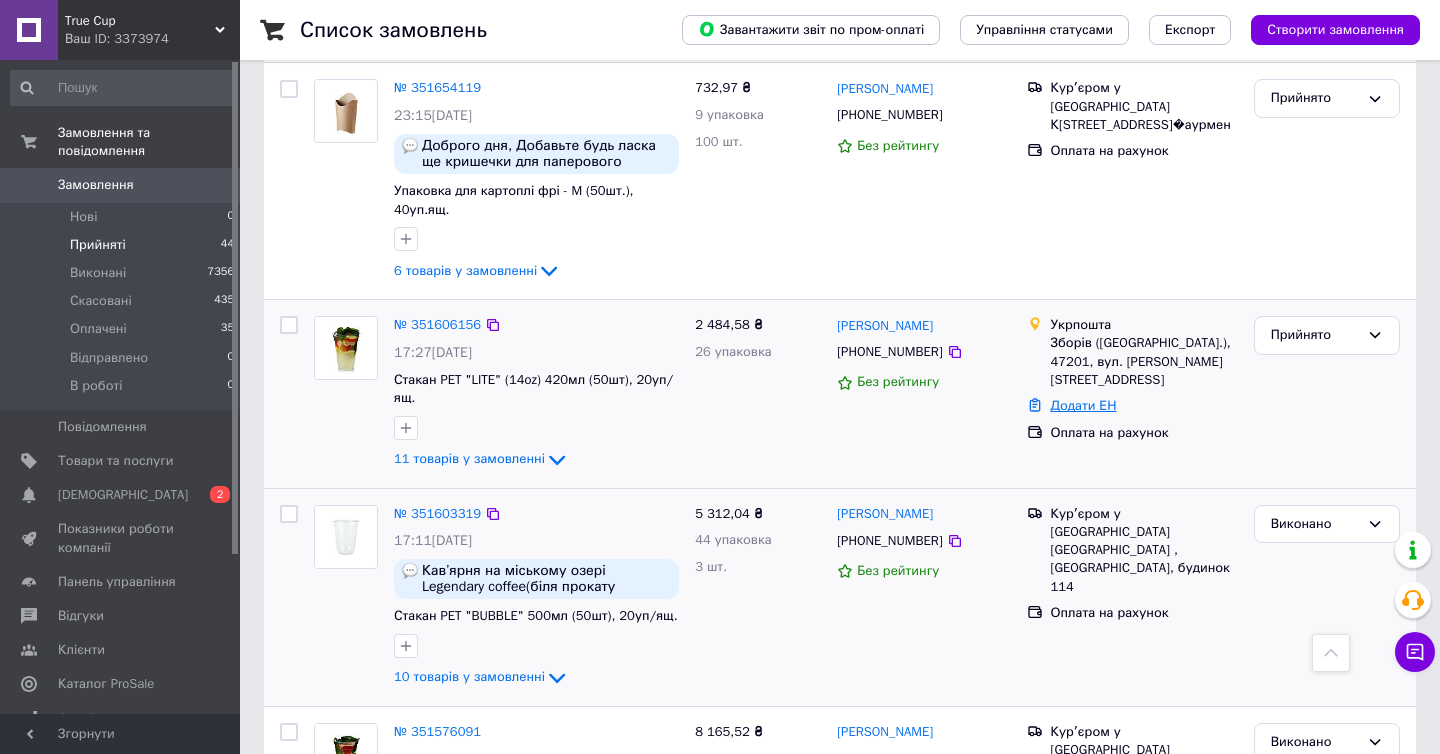 click on "Додати ЕН" at bounding box center [1084, 405] 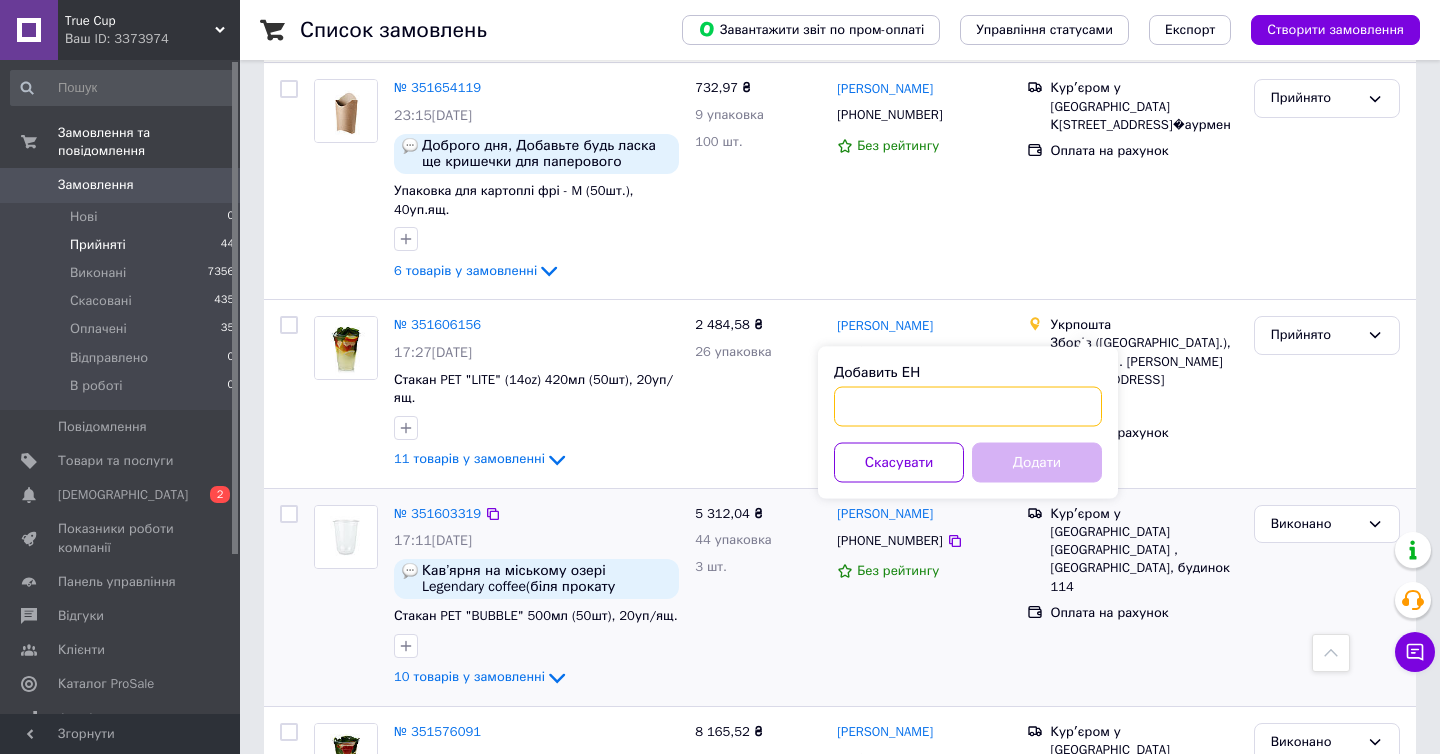 click on "Добавить ЕН" at bounding box center (968, 407) 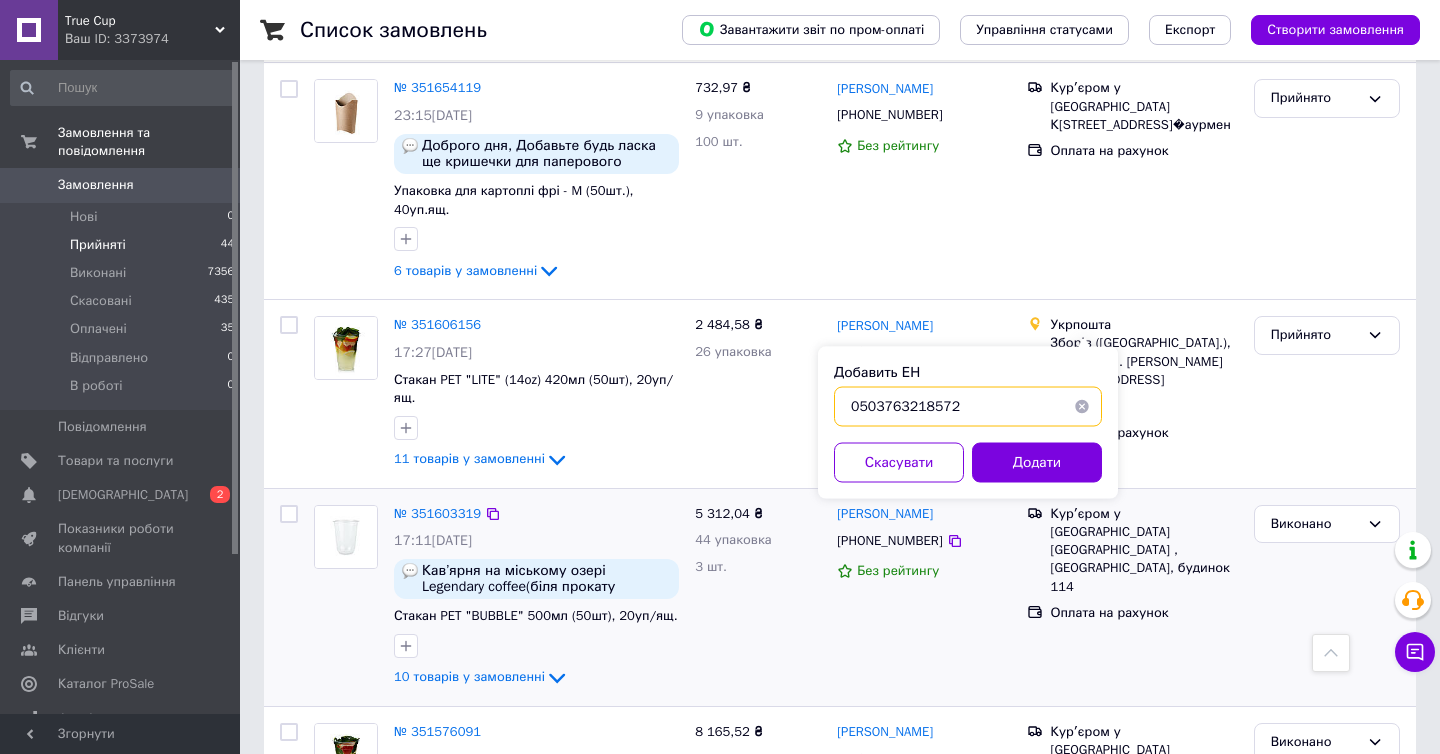 type on "0503763218572" 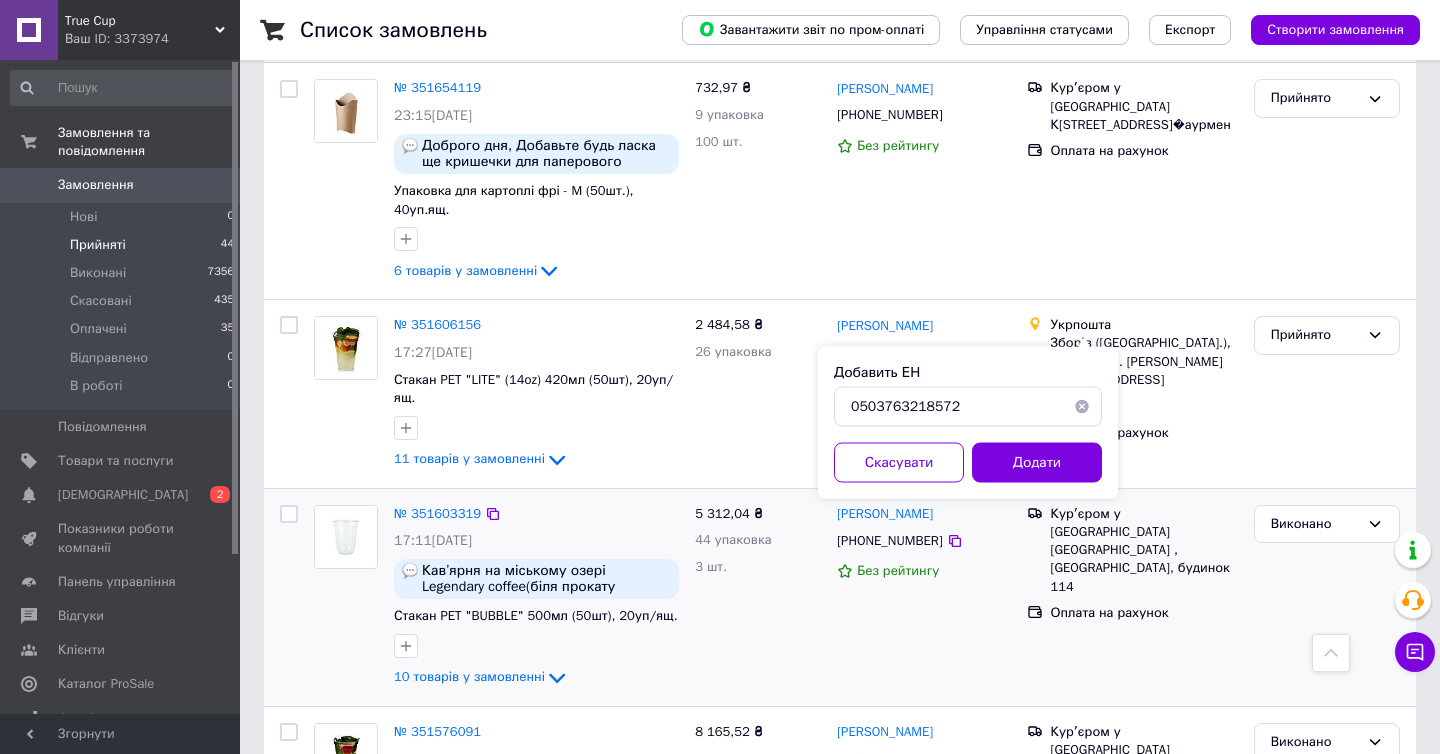 click on "Додати" at bounding box center (1037, 463) 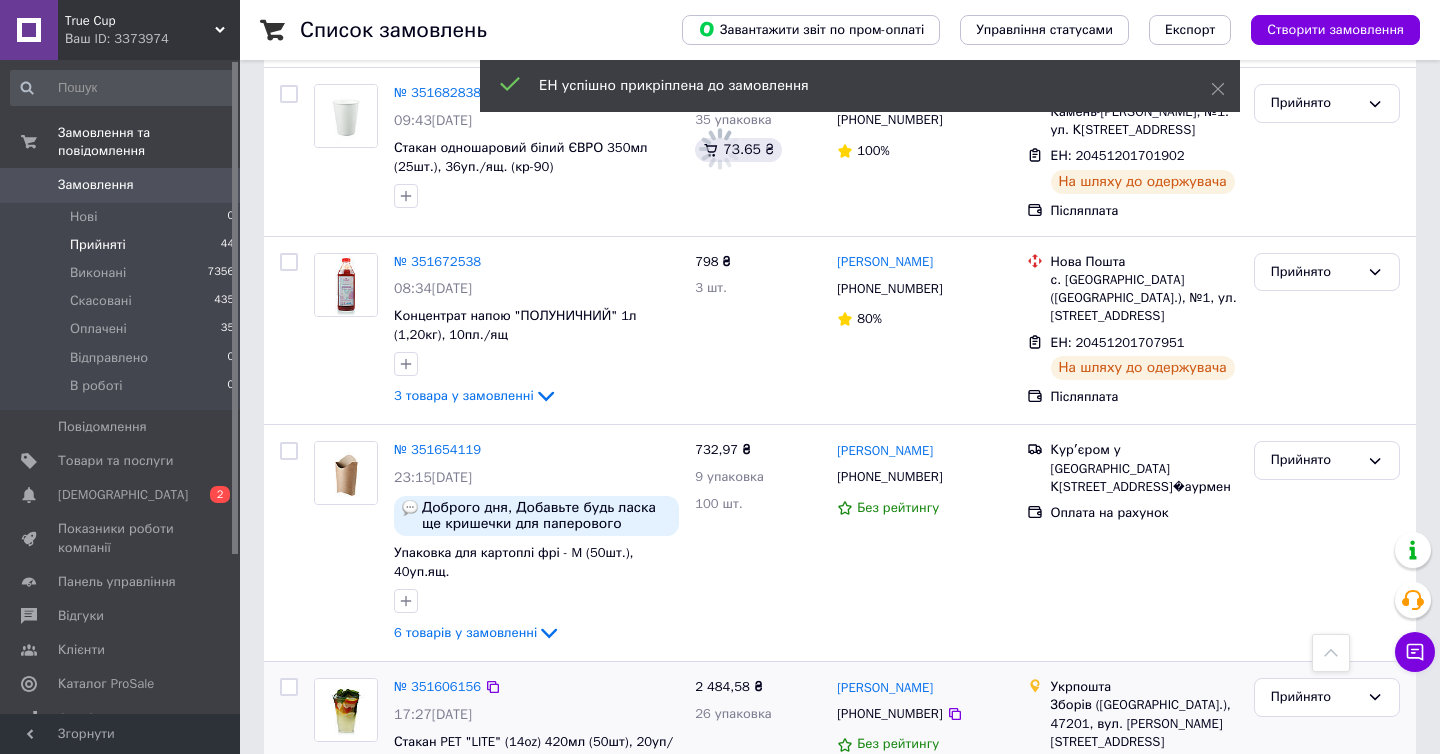 scroll, scrollTop: 4302, scrollLeft: 0, axis: vertical 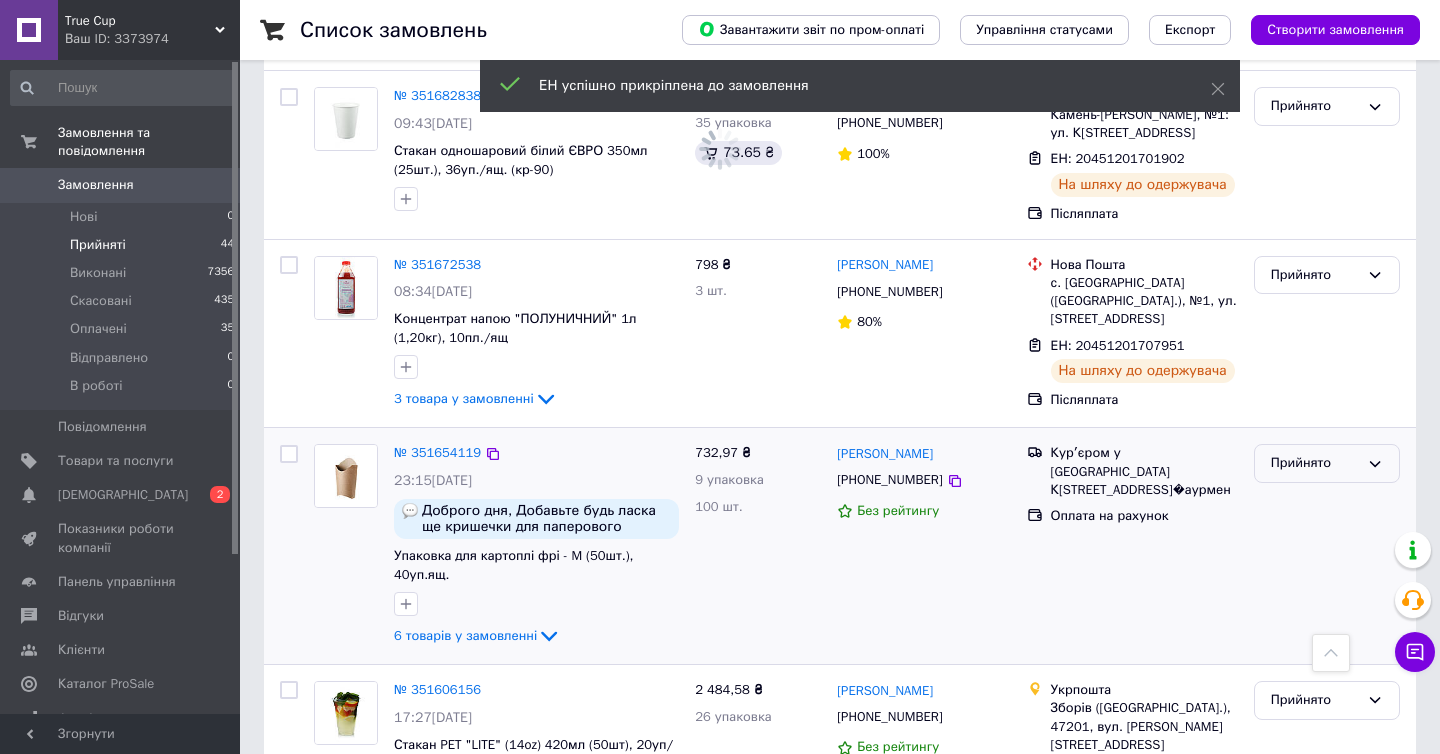 click on "Прийнято" at bounding box center (1327, 463) 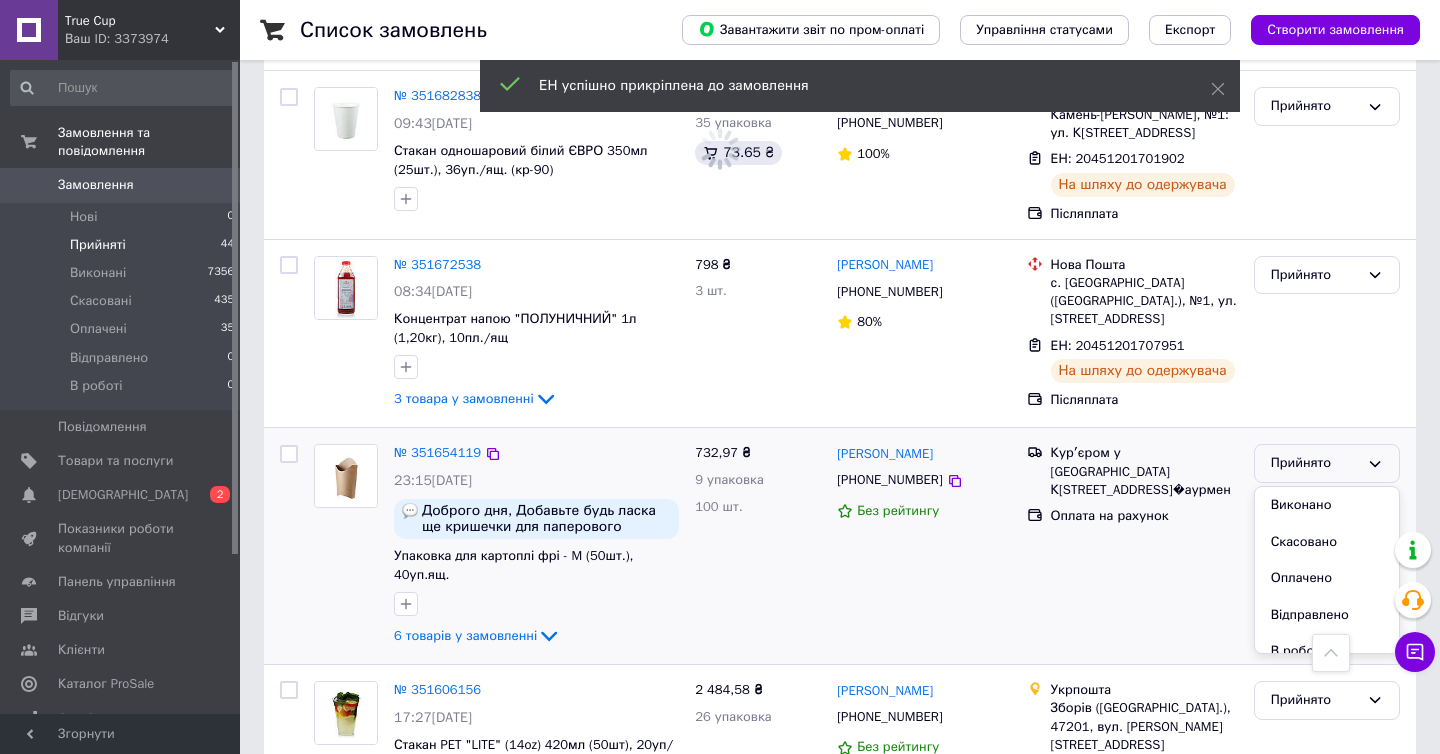 click on "Виконано" at bounding box center [1327, 505] 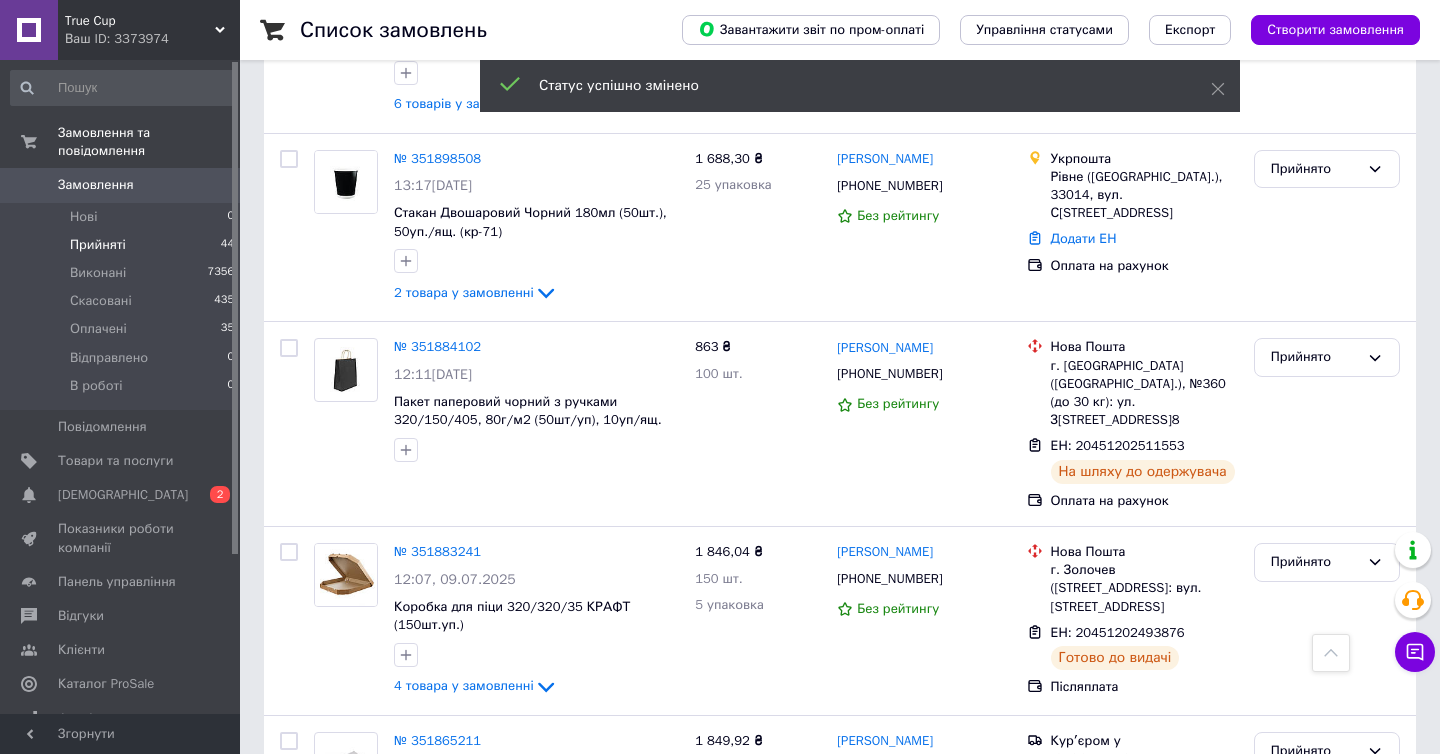 scroll, scrollTop: 0, scrollLeft: 0, axis: both 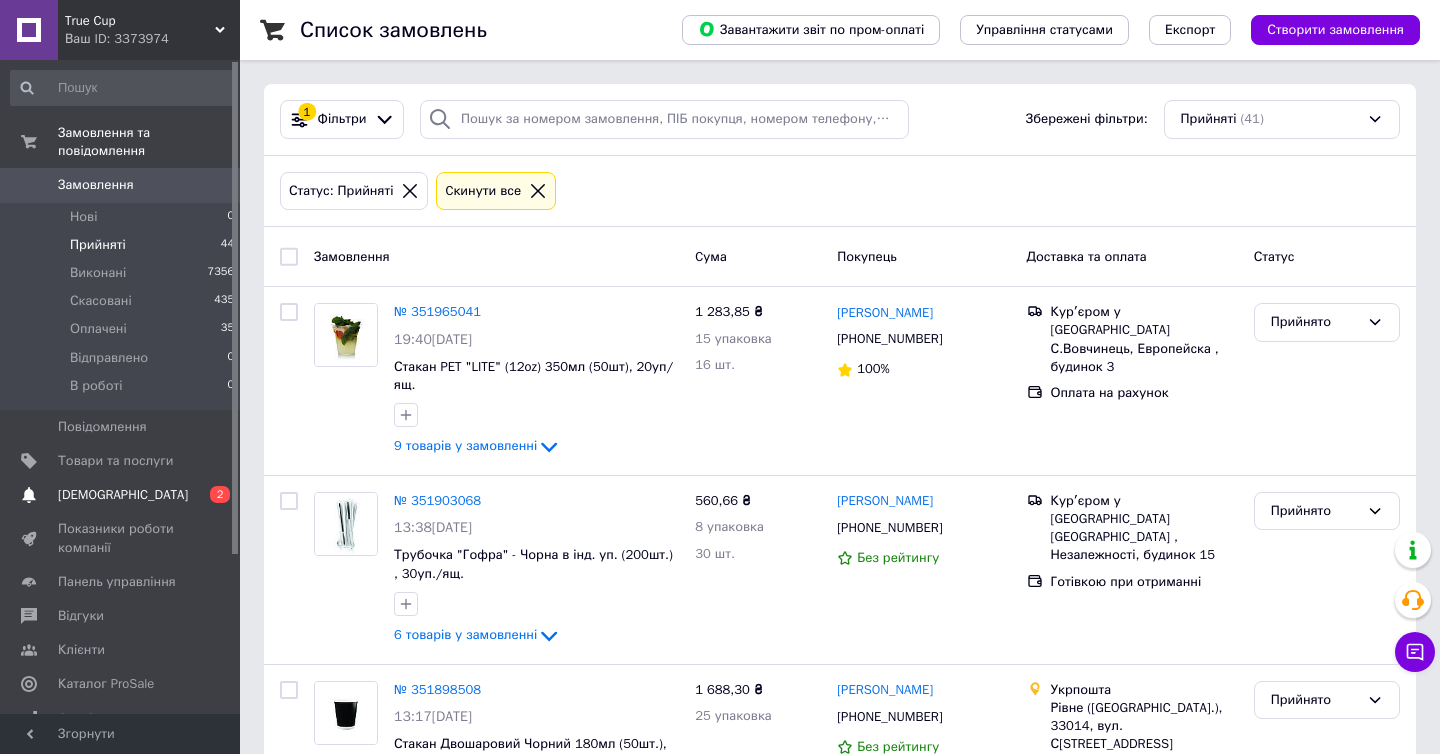 click on "[DEMOGRAPHIC_DATA]" at bounding box center (123, 495) 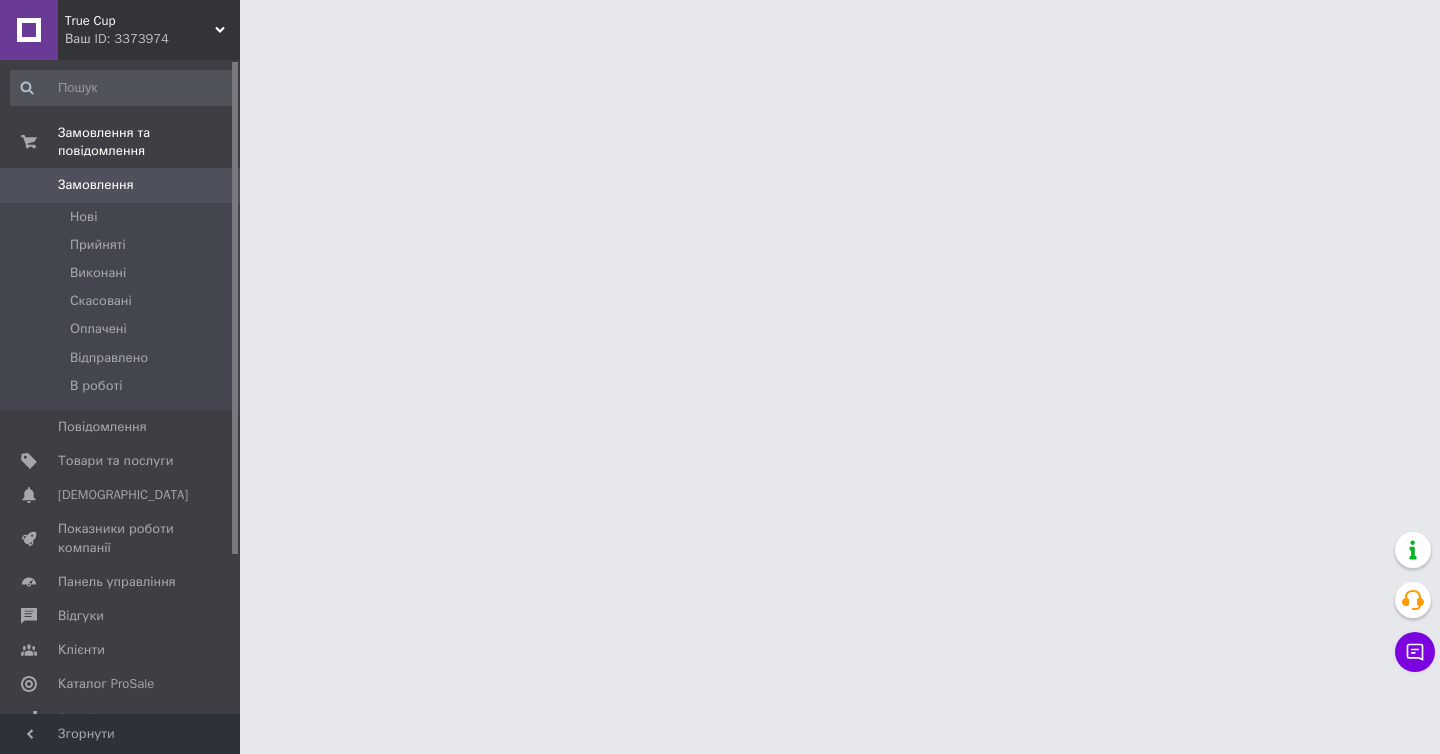 scroll, scrollTop: 0, scrollLeft: 0, axis: both 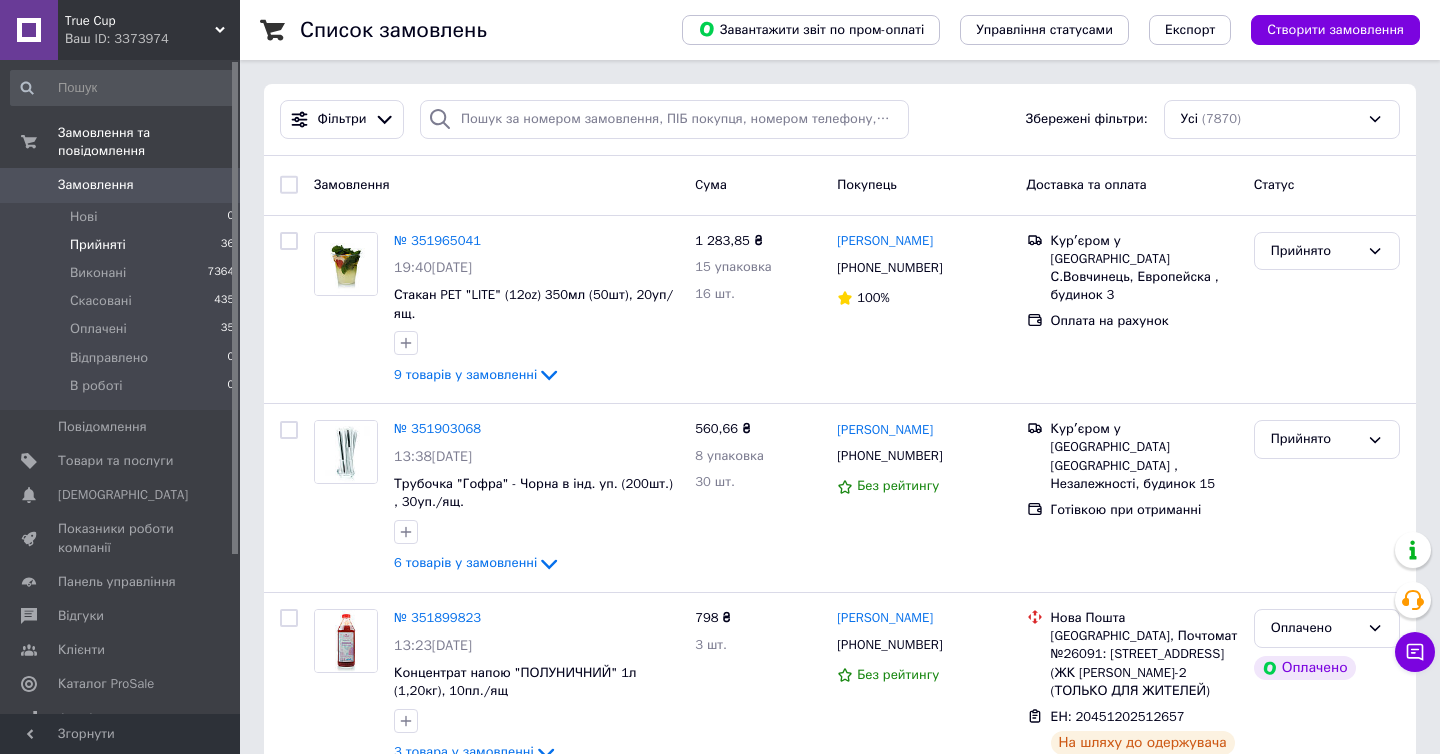 click on "Прийняті 36" at bounding box center (123, 245) 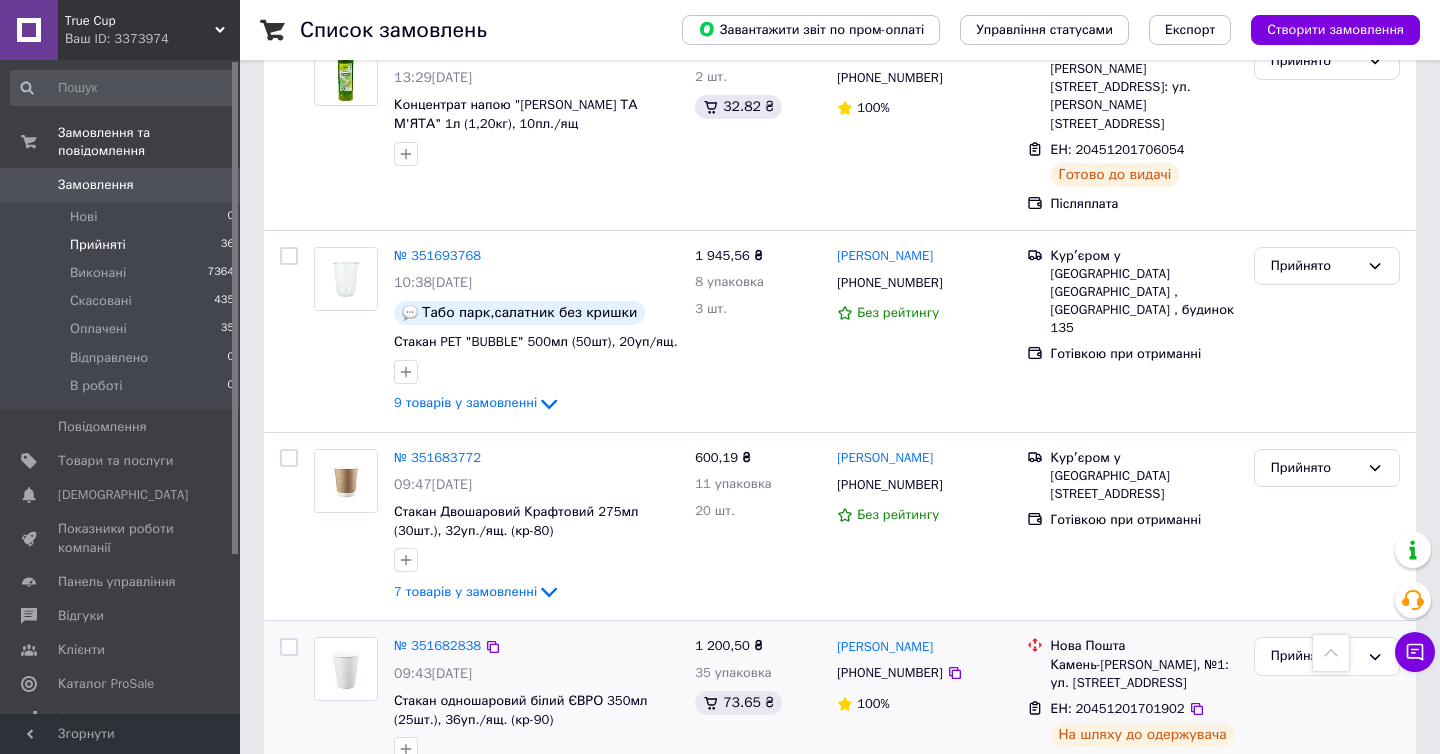 scroll, scrollTop: 3713, scrollLeft: 0, axis: vertical 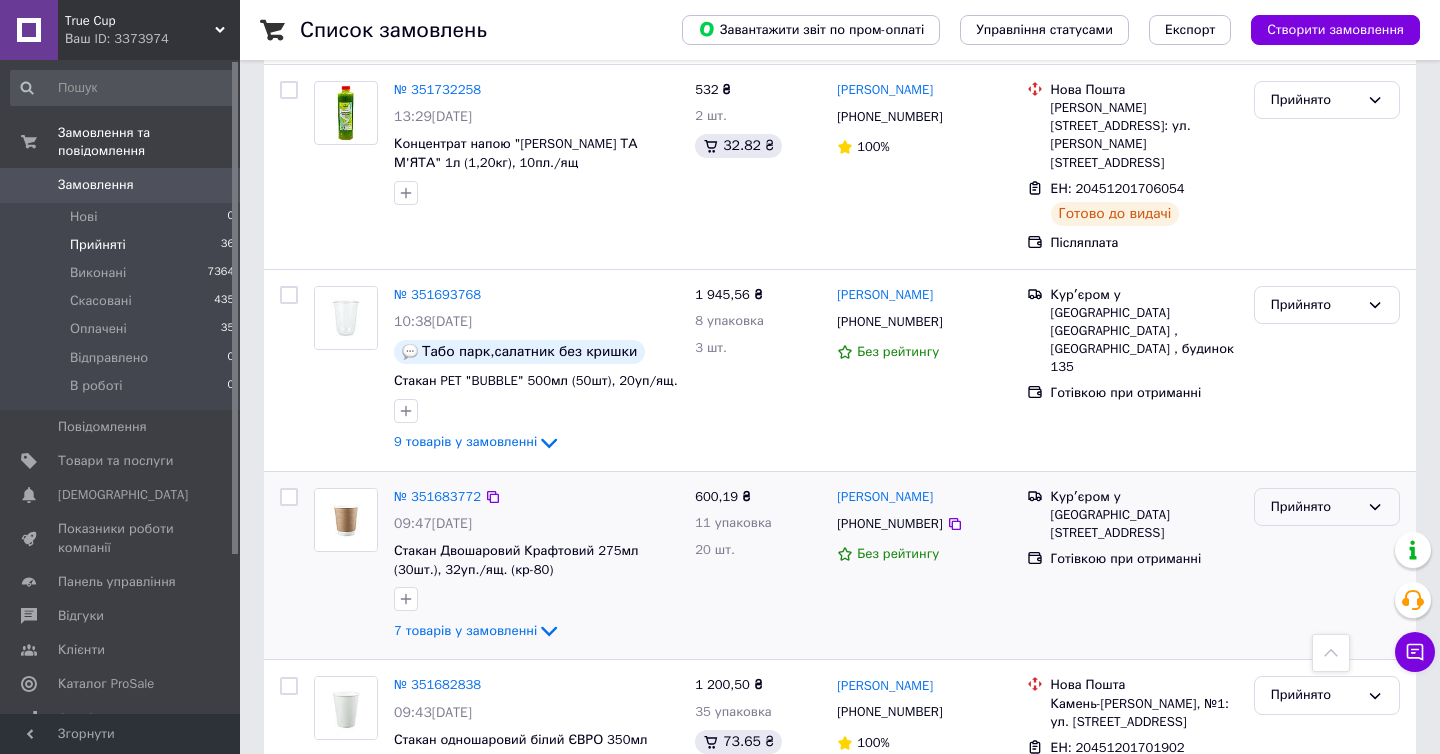 click on "Прийнято" at bounding box center [1315, 507] 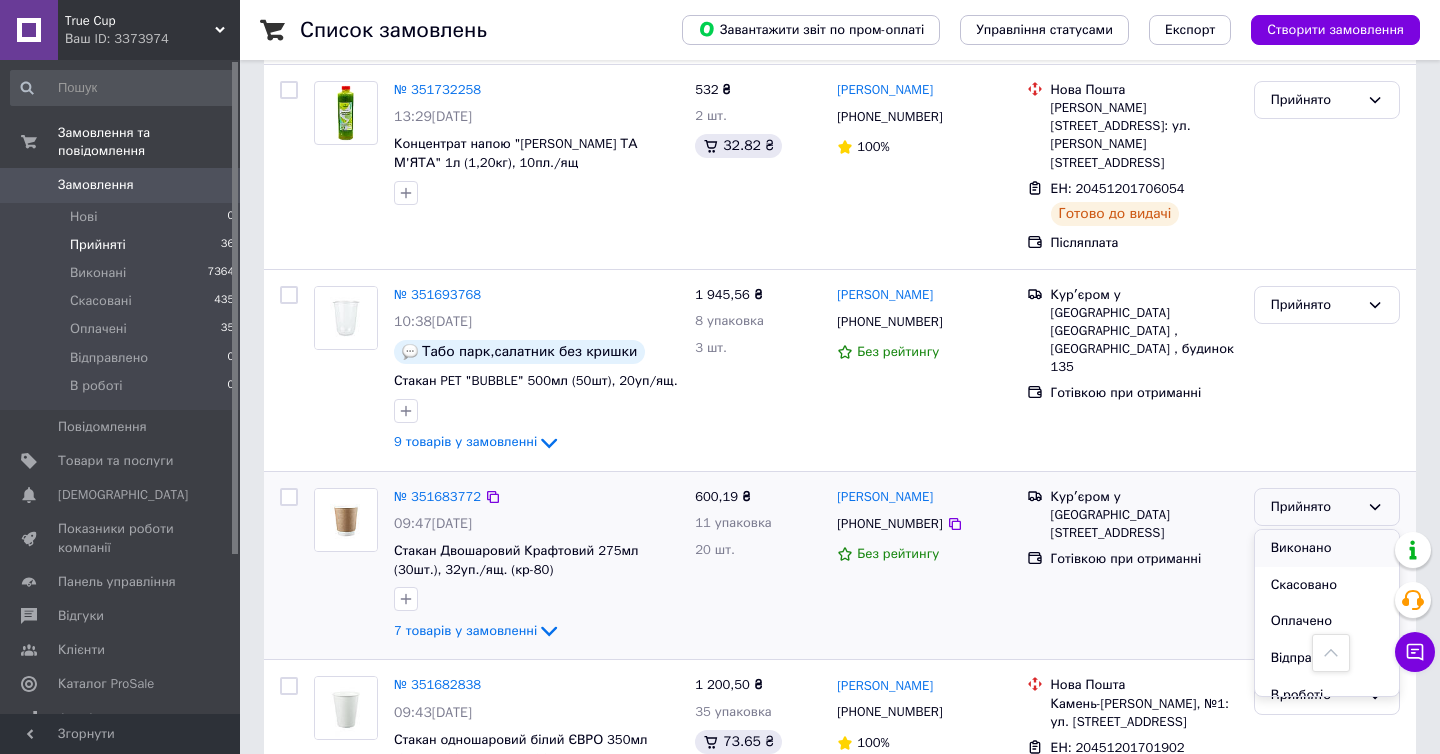 click on "Виконано" at bounding box center (1327, 548) 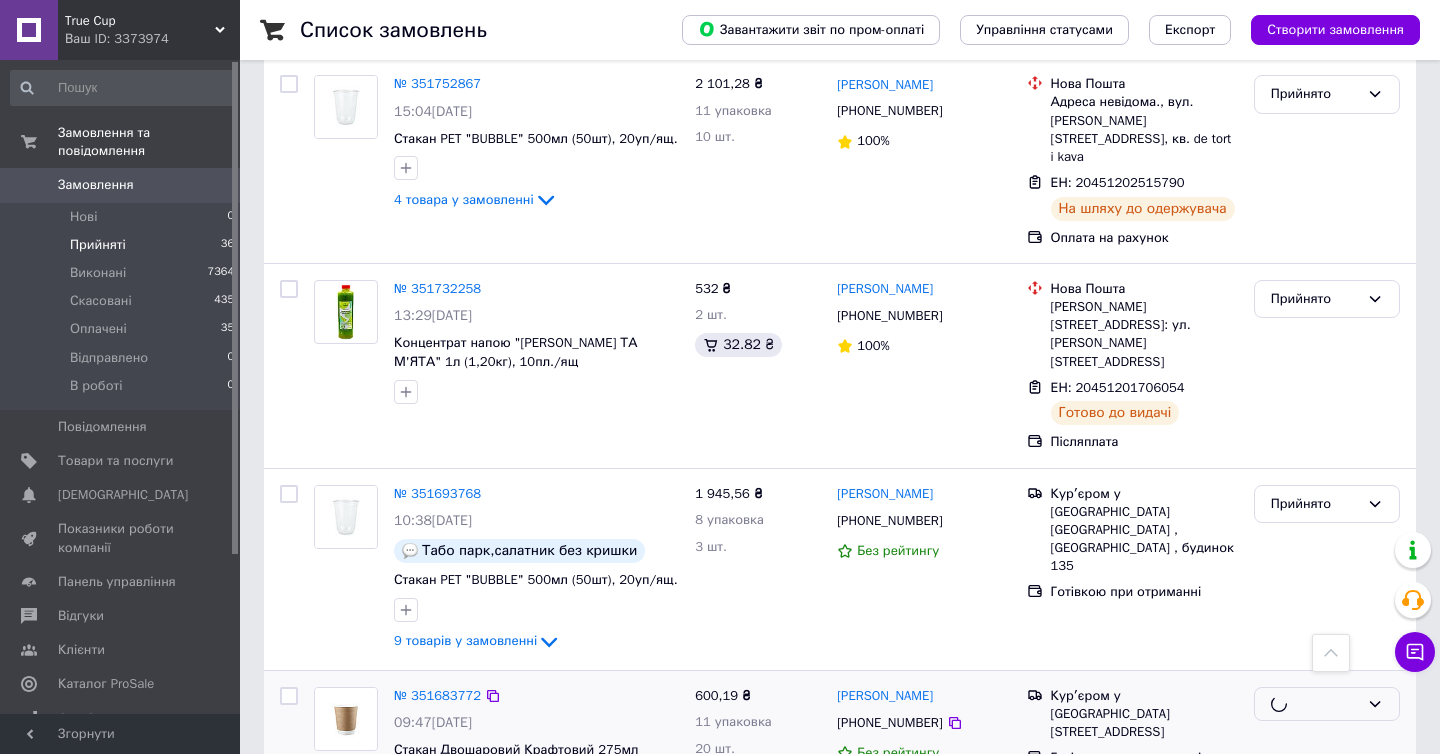 scroll, scrollTop: 3513, scrollLeft: 0, axis: vertical 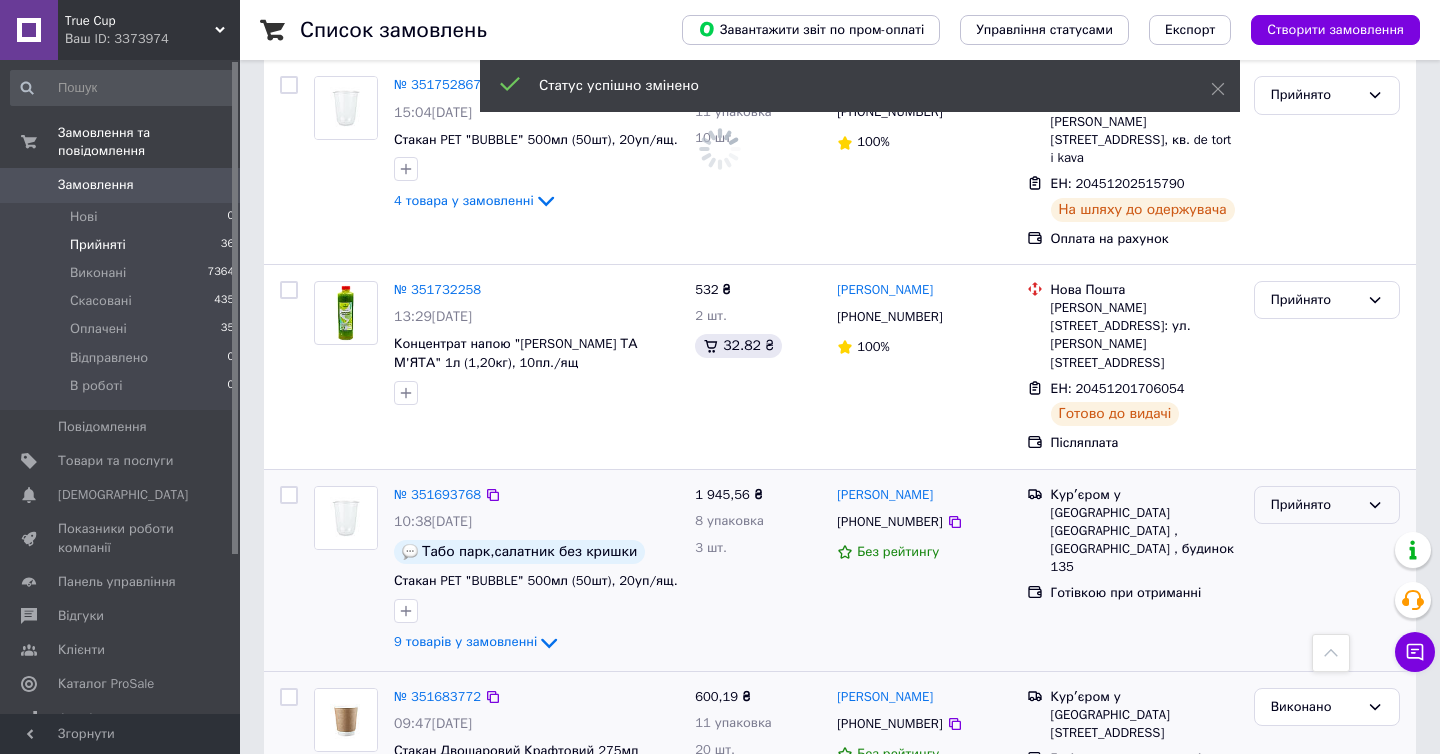 click on "Прийнято" at bounding box center (1315, 505) 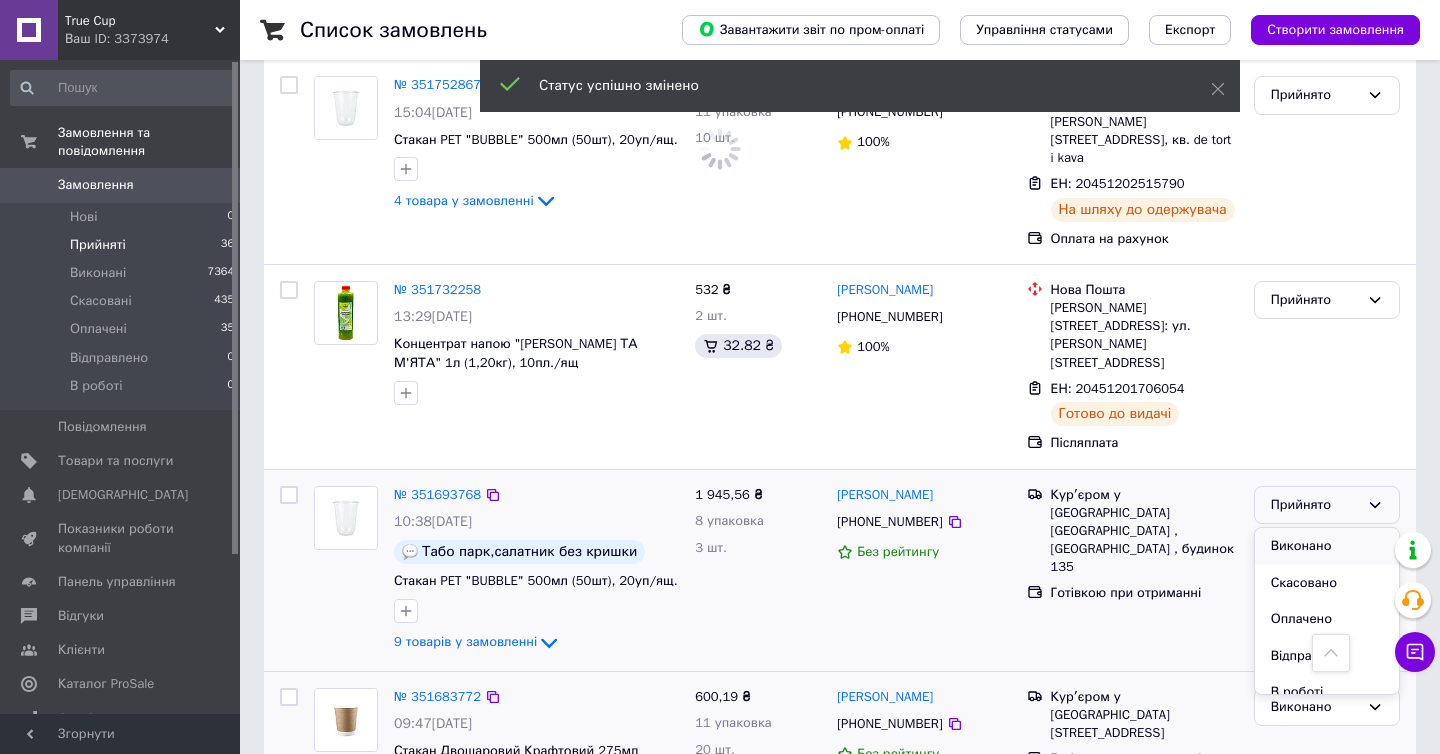 click on "Виконано" at bounding box center [1327, 546] 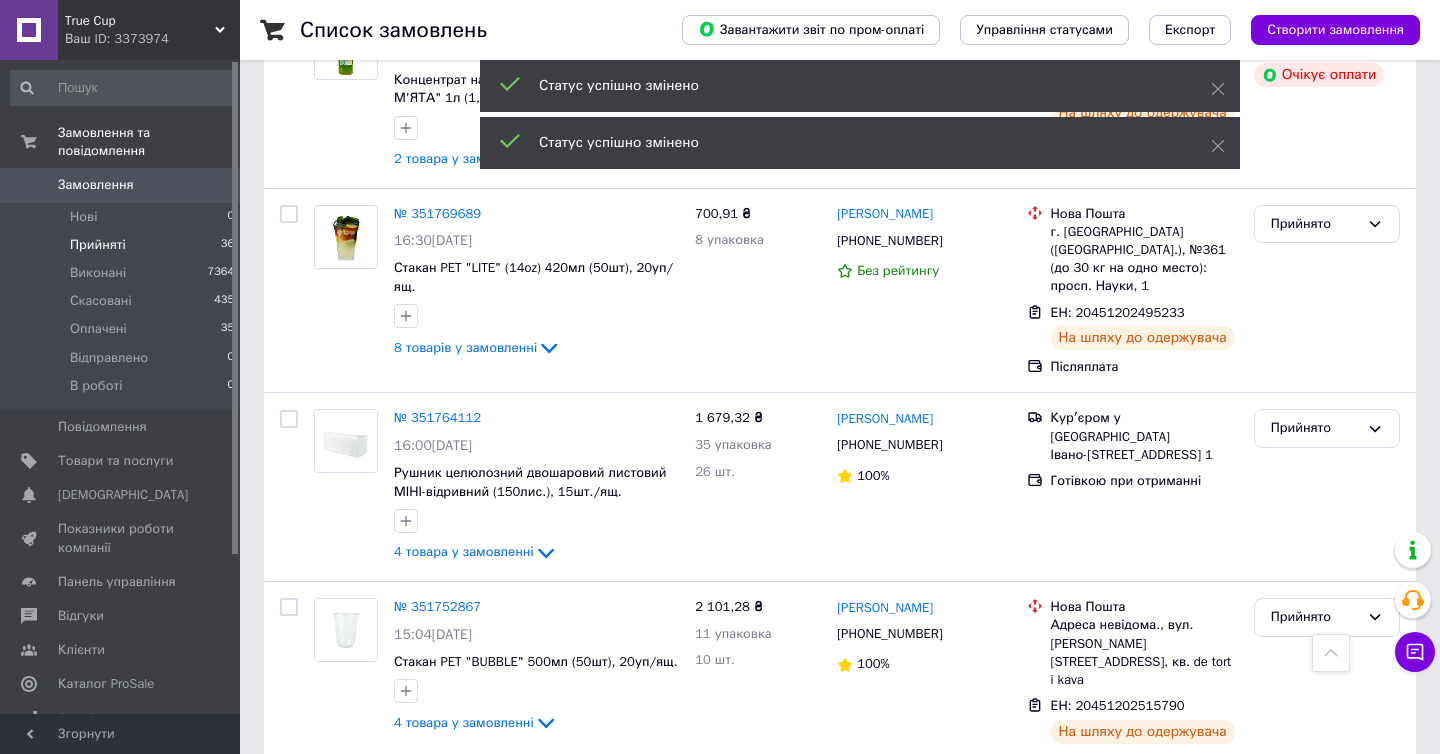 scroll, scrollTop: 2999, scrollLeft: 0, axis: vertical 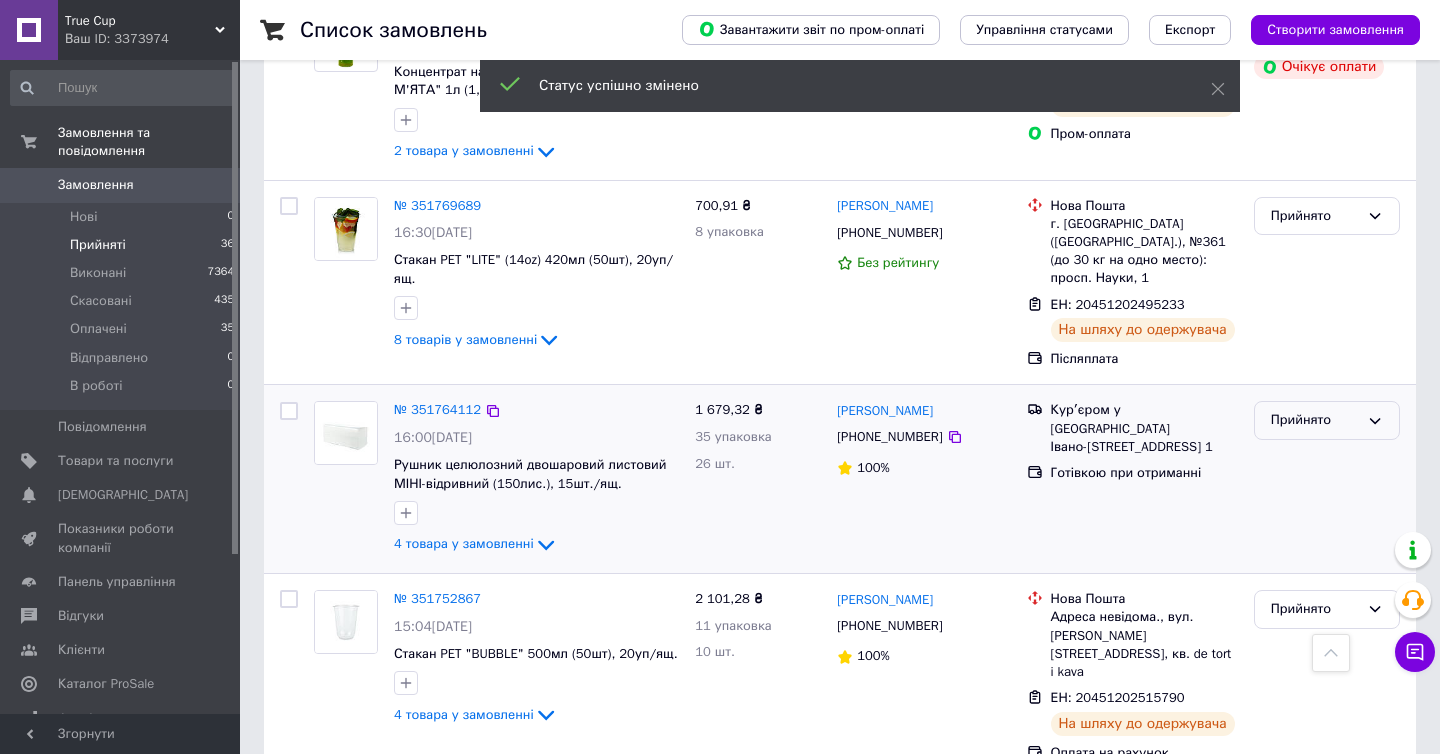 click on "Прийнято" at bounding box center (1327, 420) 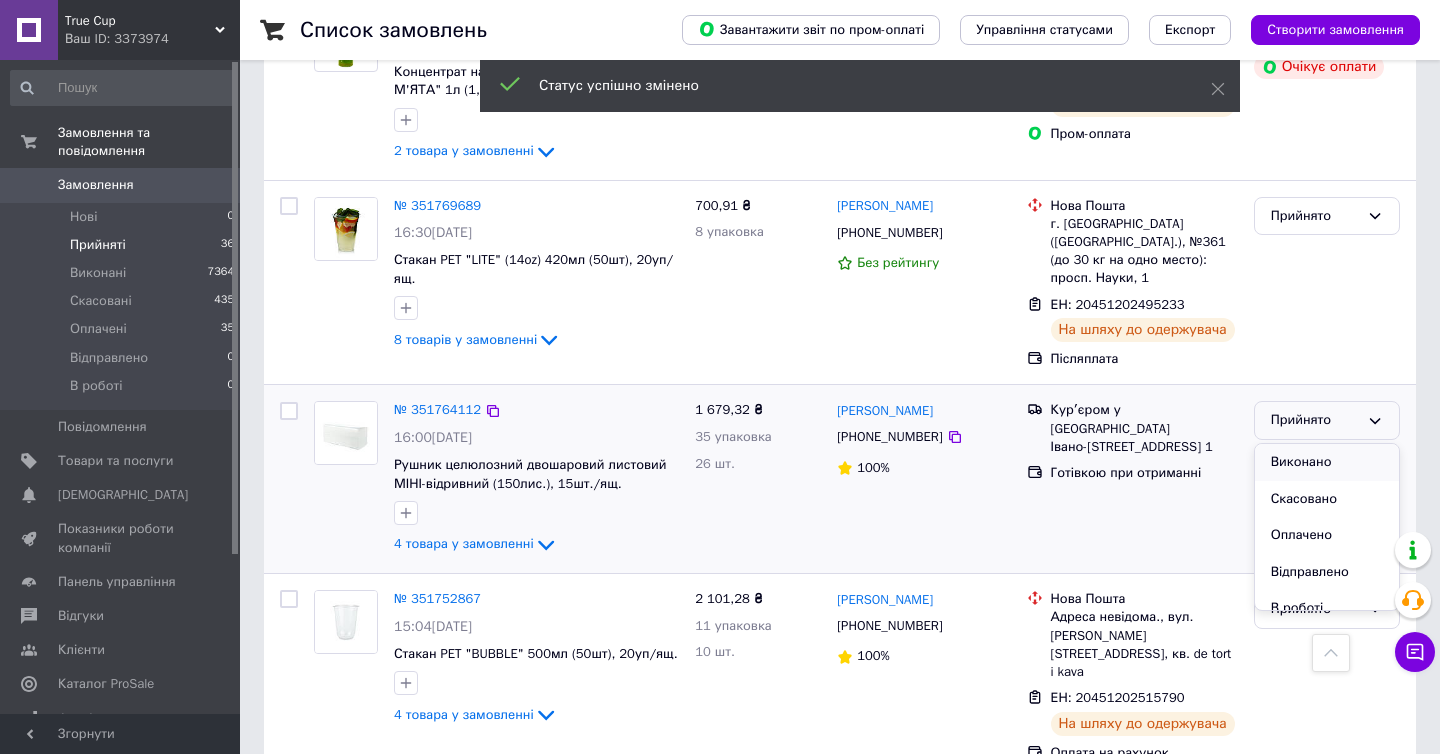 click on "Виконано" at bounding box center [1327, 462] 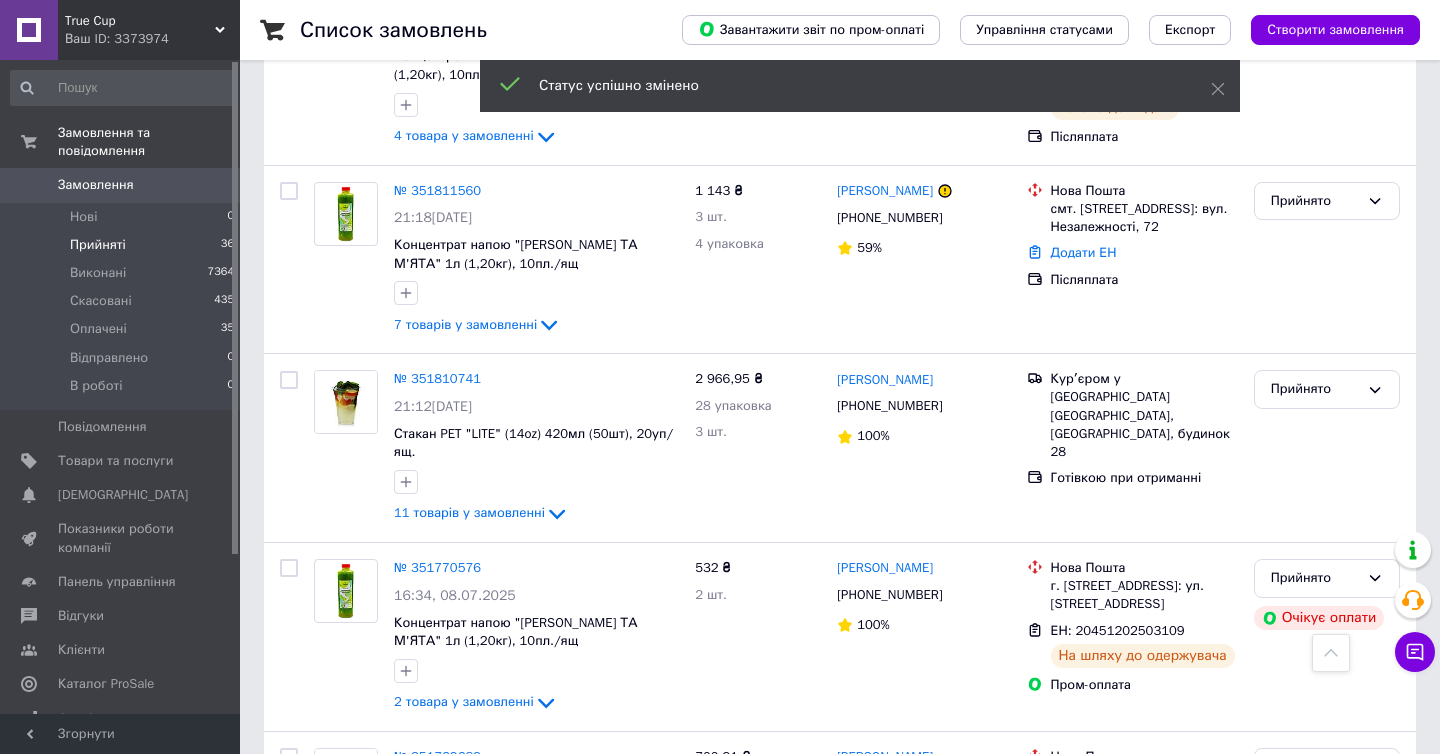 scroll, scrollTop: 2452, scrollLeft: 0, axis: vertical 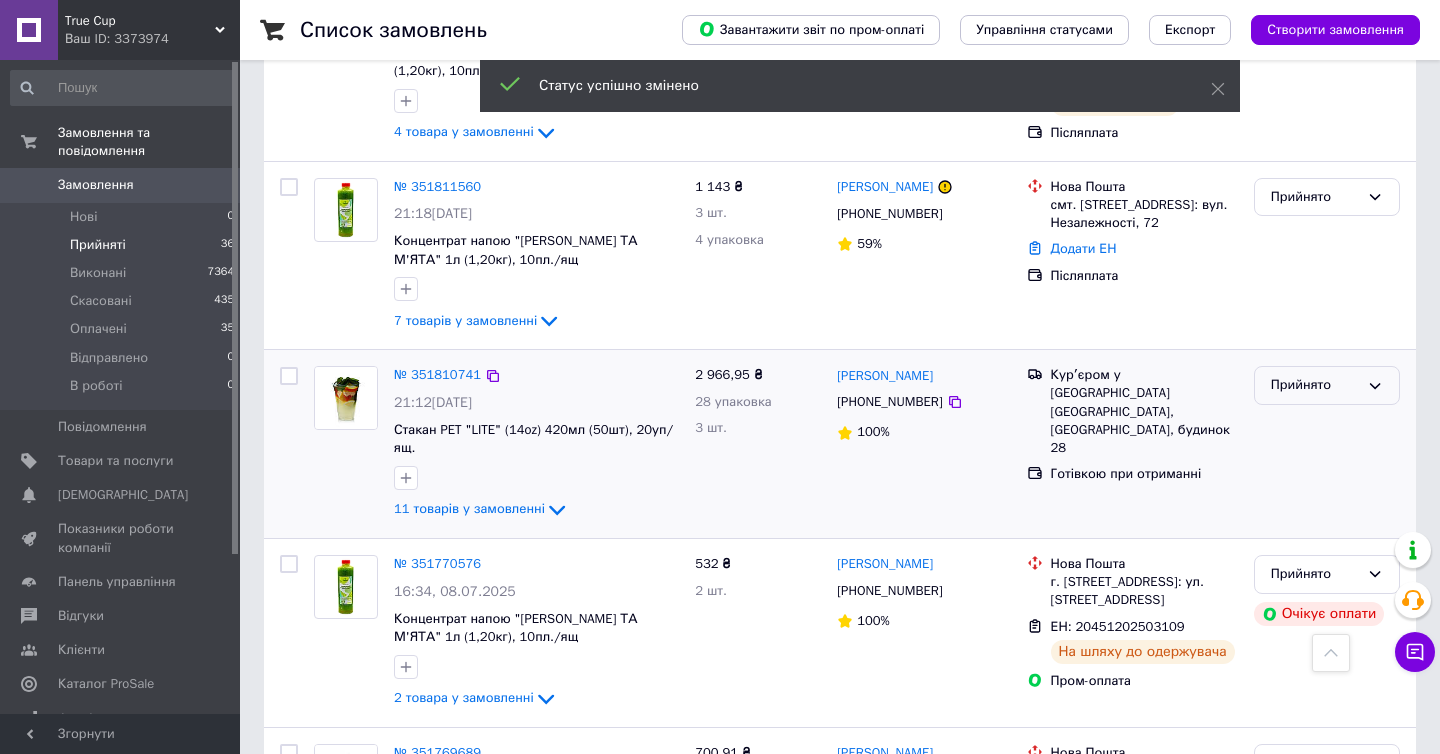 click on "Прийнято" at bounding box center [1315, 385] 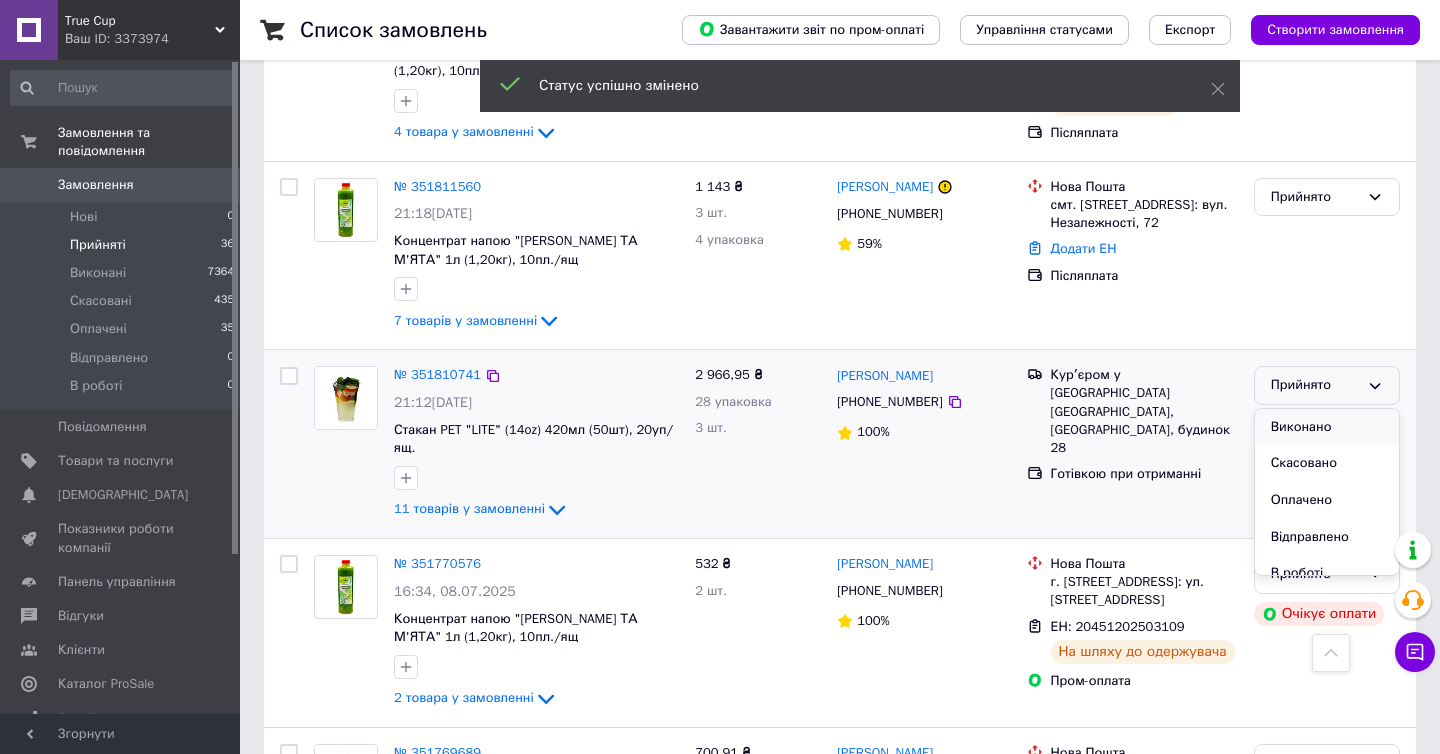 click on "Виконано" at bounding box center (1327, 427) 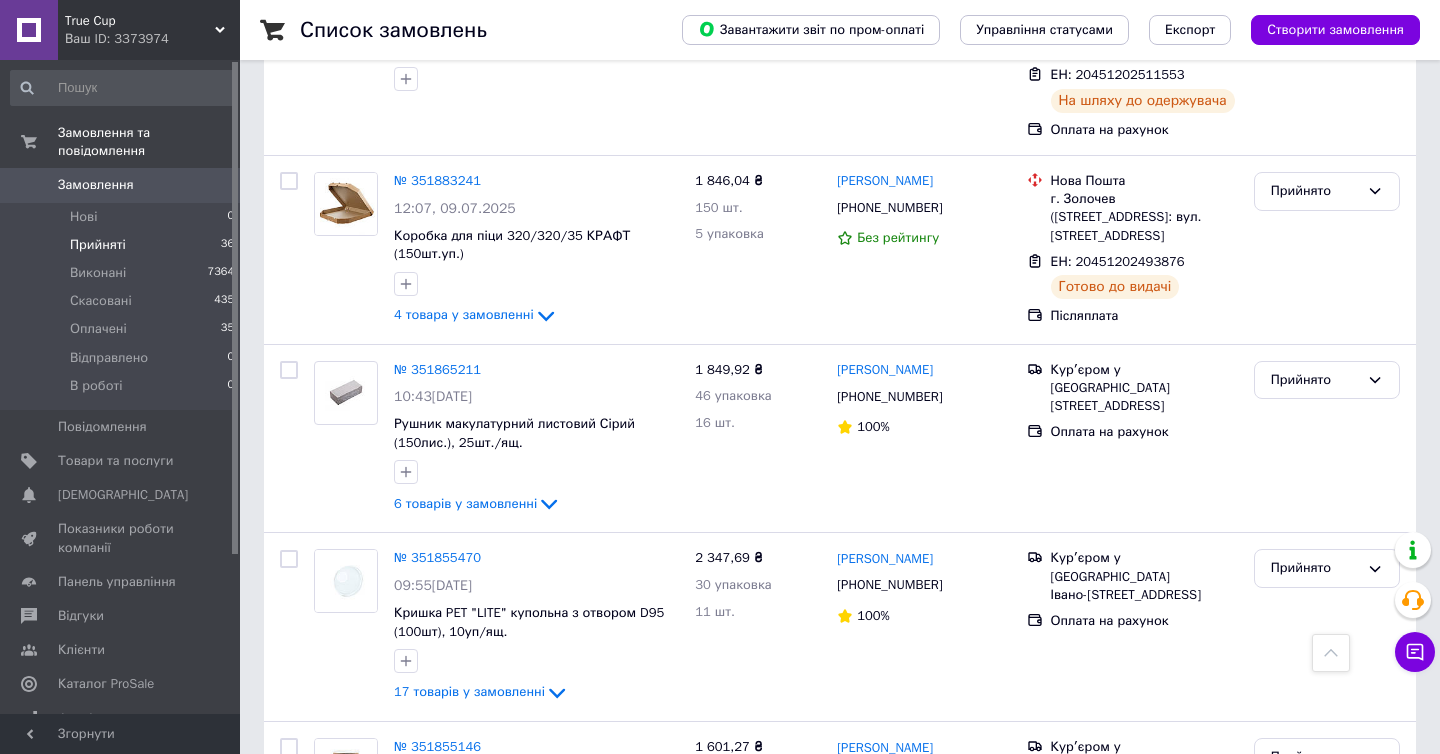 scroll, scrollTop: 0, scrollLeft: 0, axis: both 